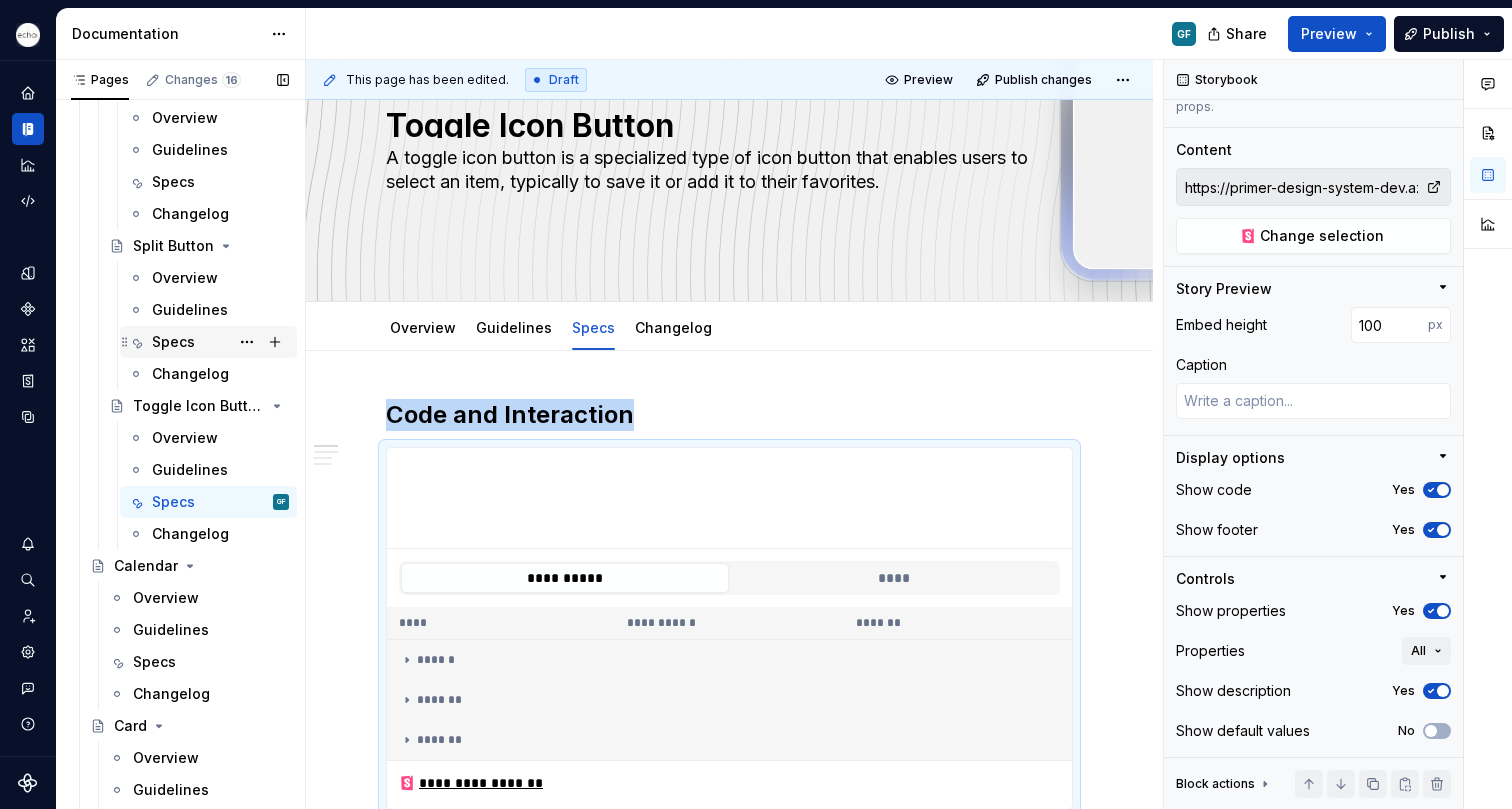 click on "Specs" at bounding box center [173, 342] 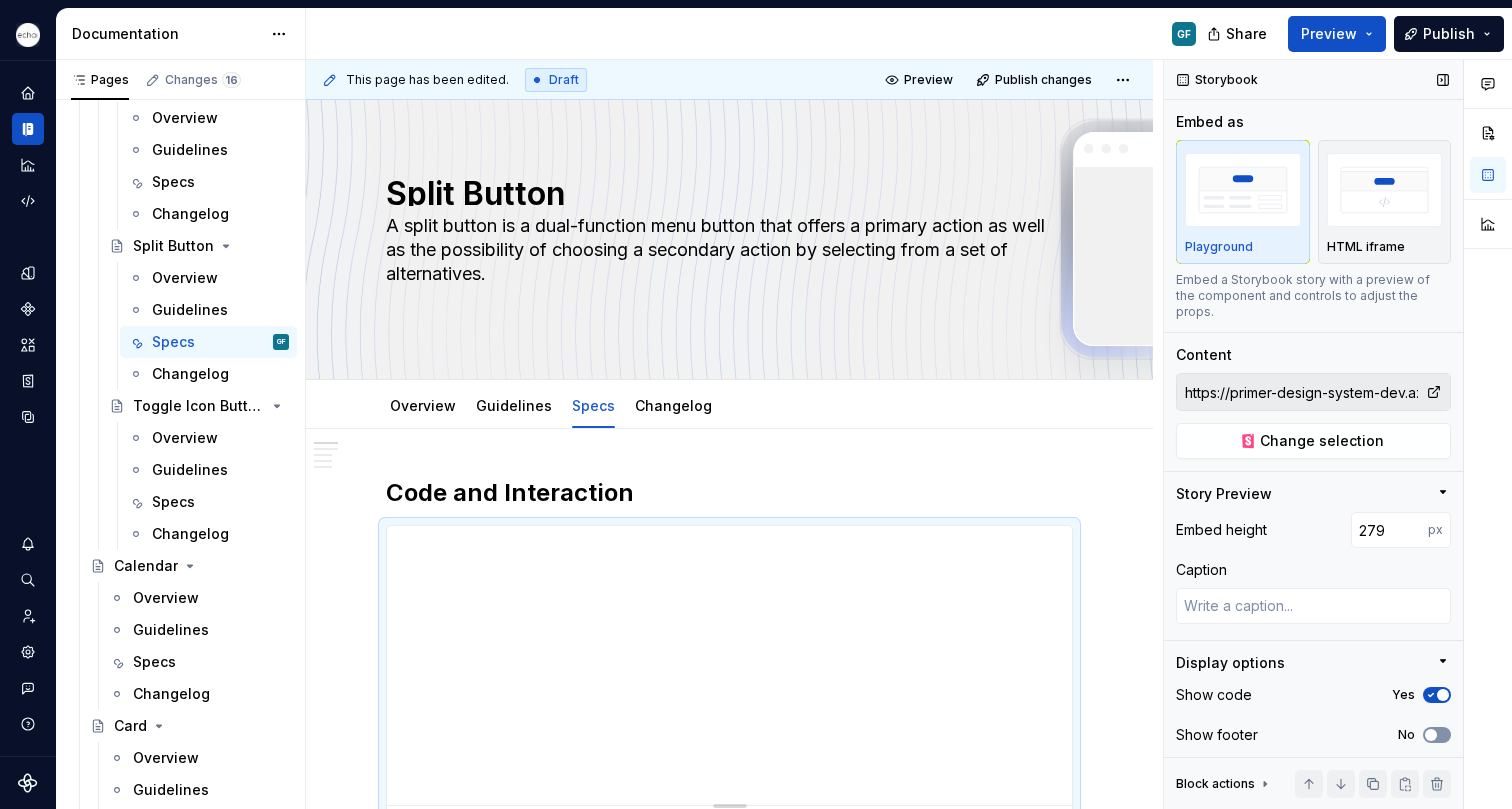 click on "No" at bounding box center (1437, 735) 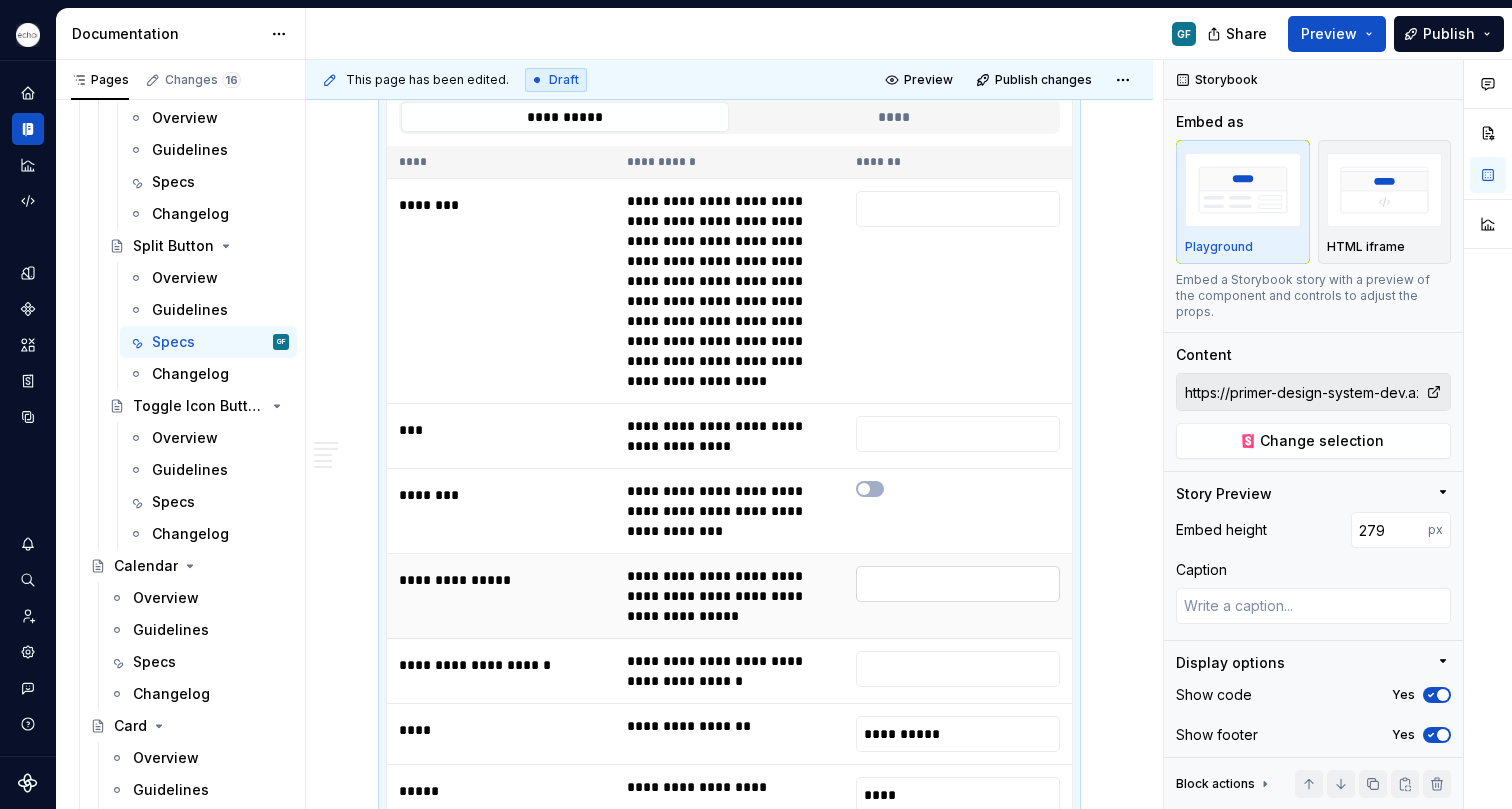 scroll, scrollTop: 720, scrollLeft: 0, axis: vertical 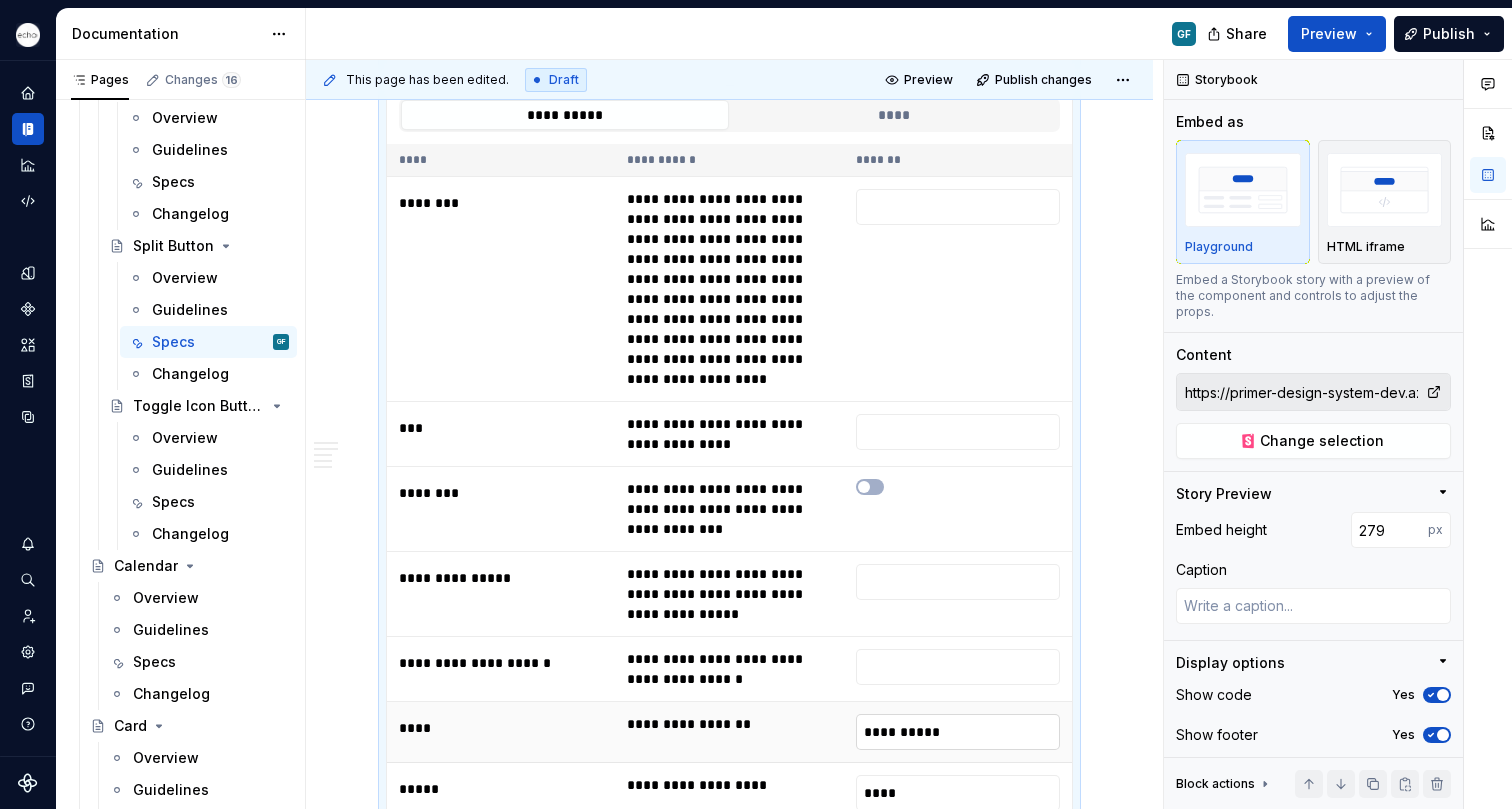 click on "**********" at bounding box center [958, 732] 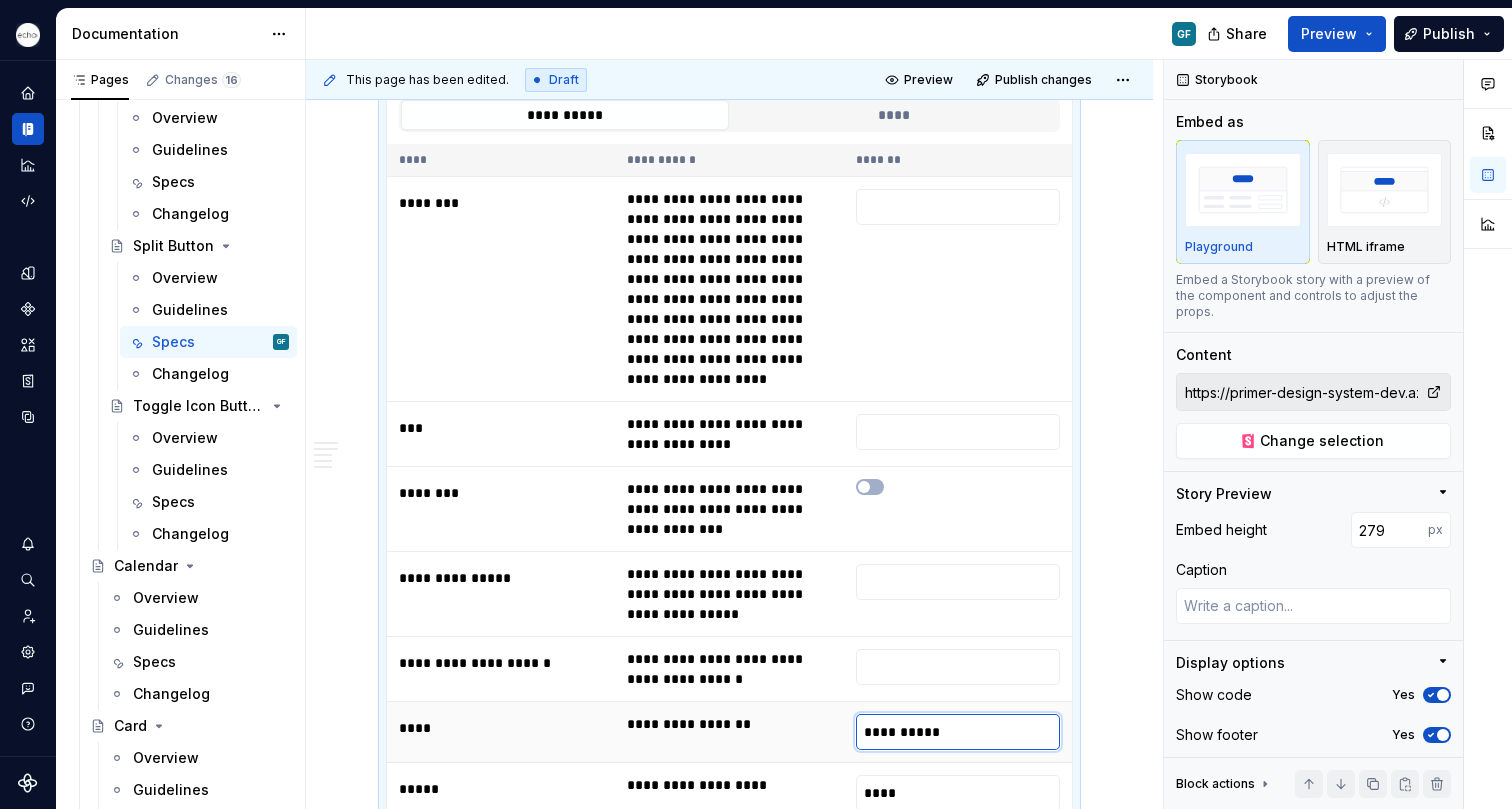 click on "**********" at bounding box center (958, 732) 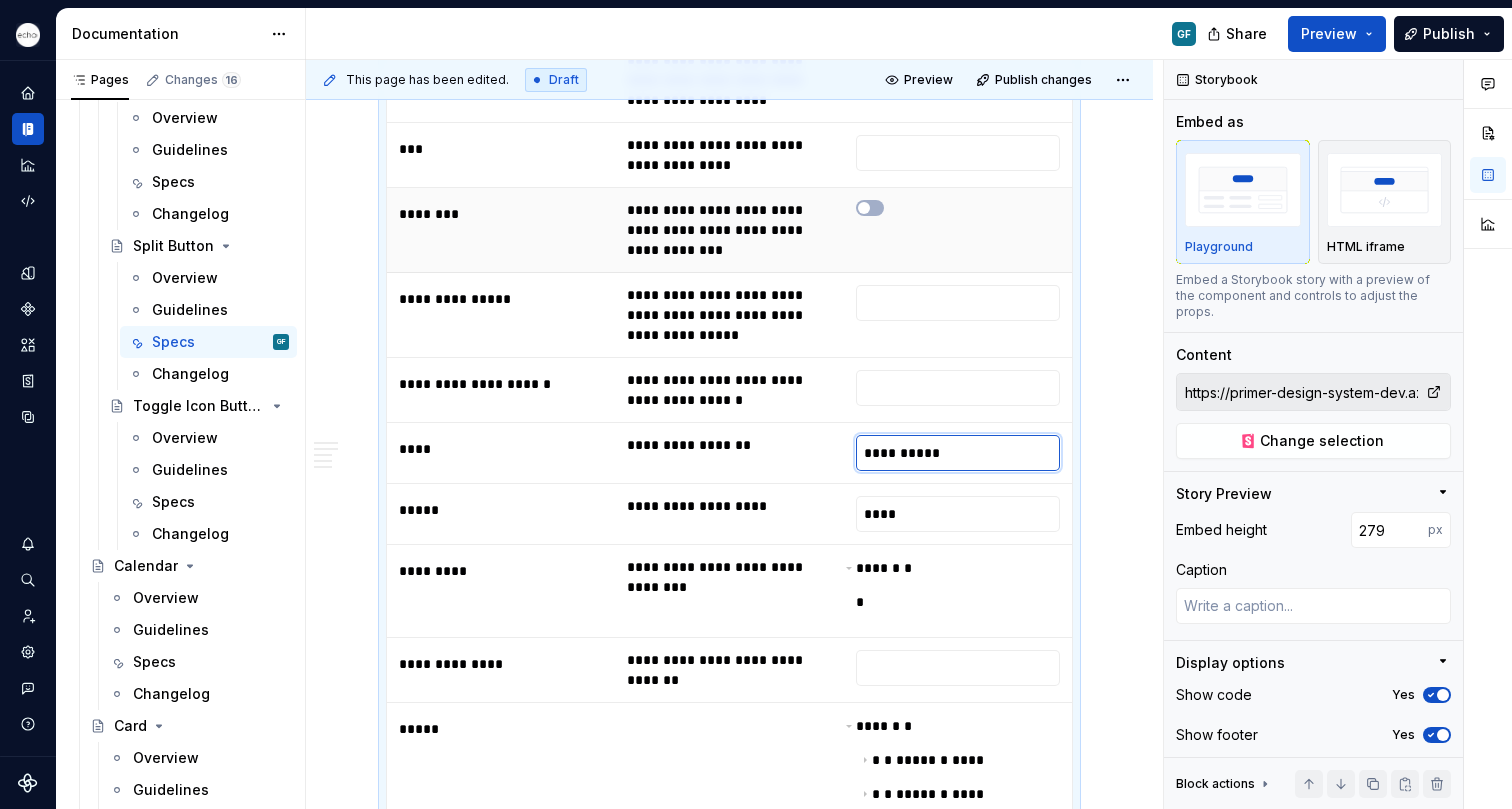 scroll, scrollTop: 1013, scrollLeft: 0, axis: vertical 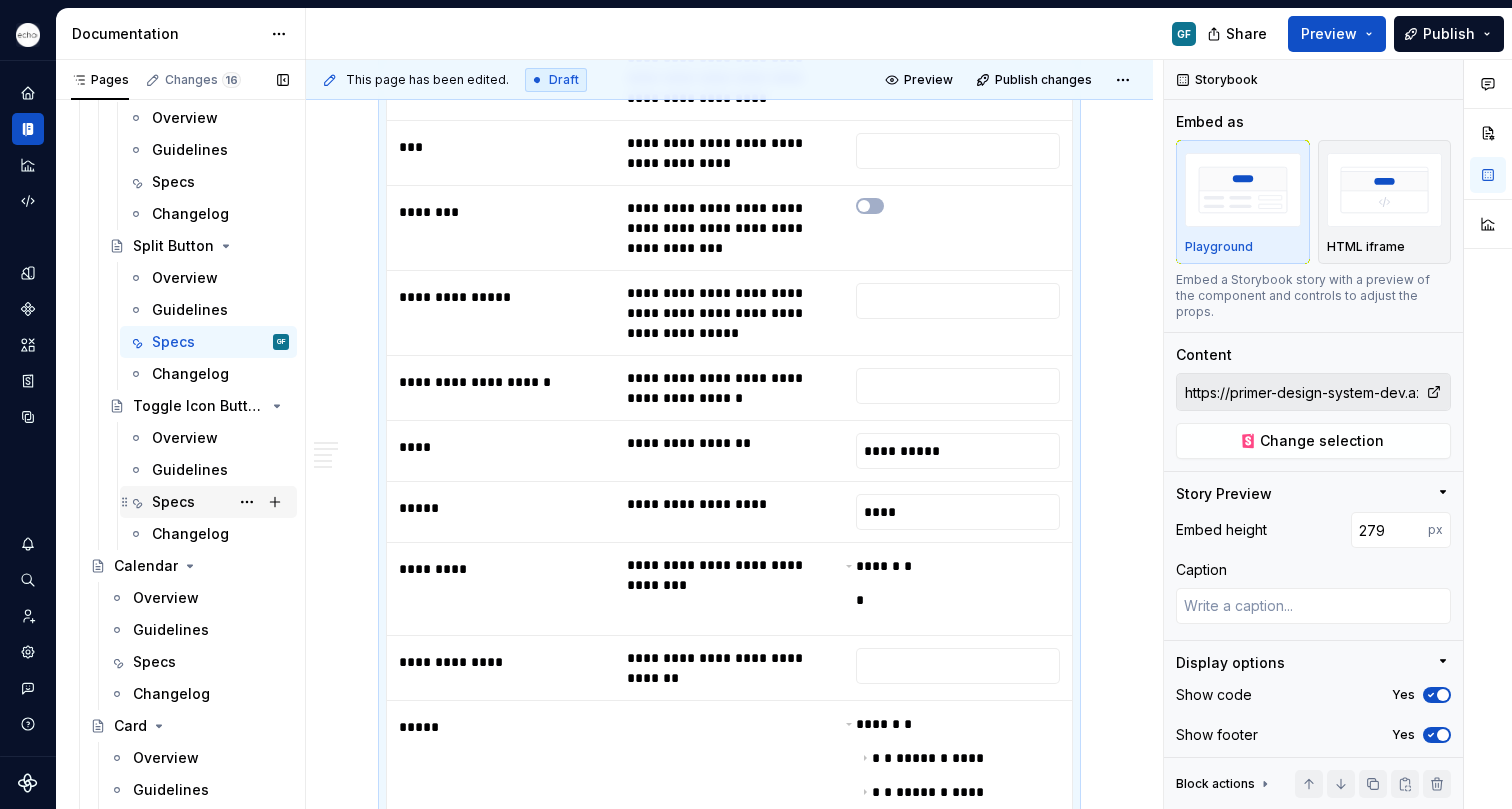click on "Specs" at bounding box center [173, 502] 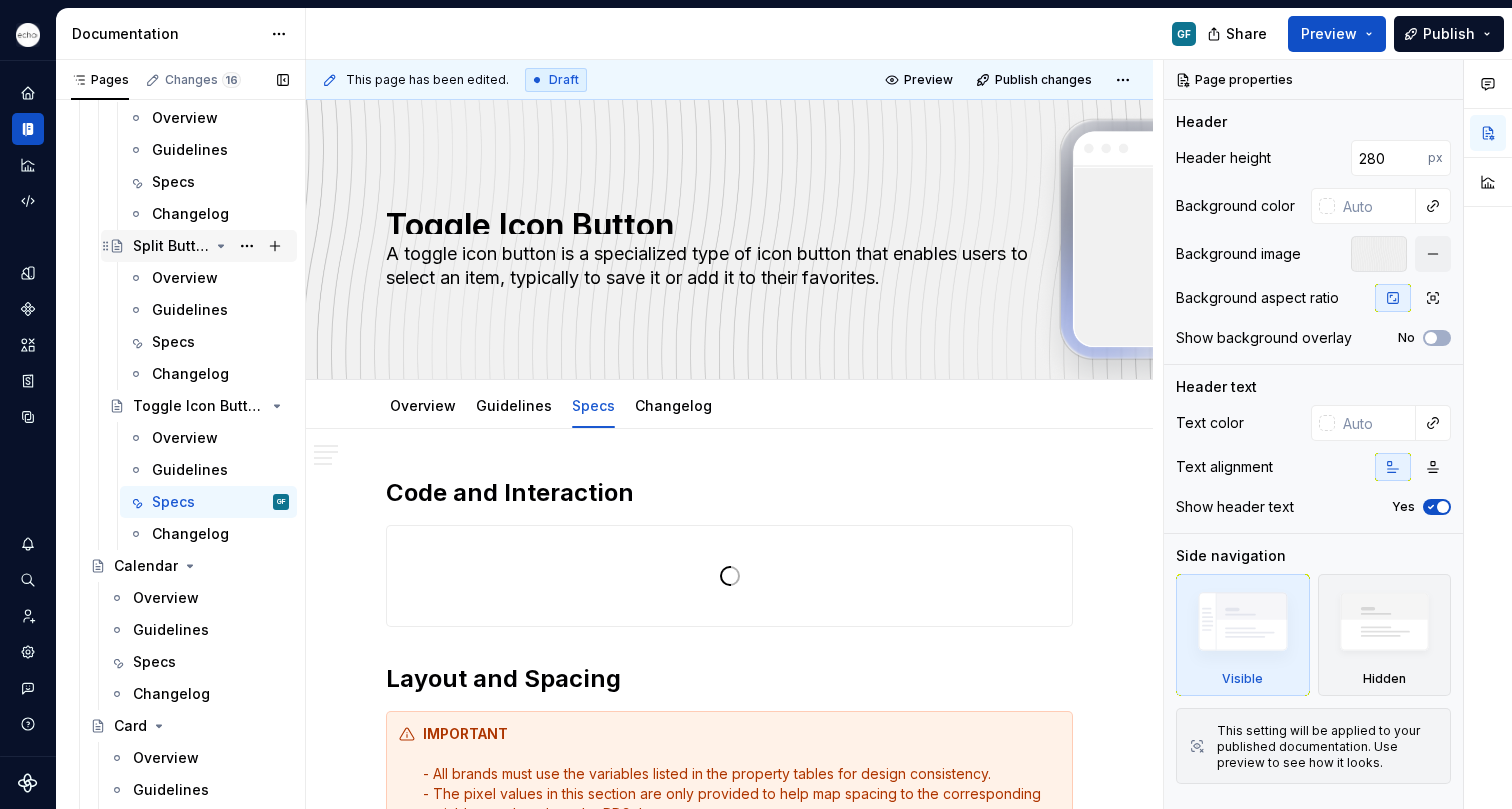 scroll, scrollTop: 1762, scrollLeft: 0, axis: vertical 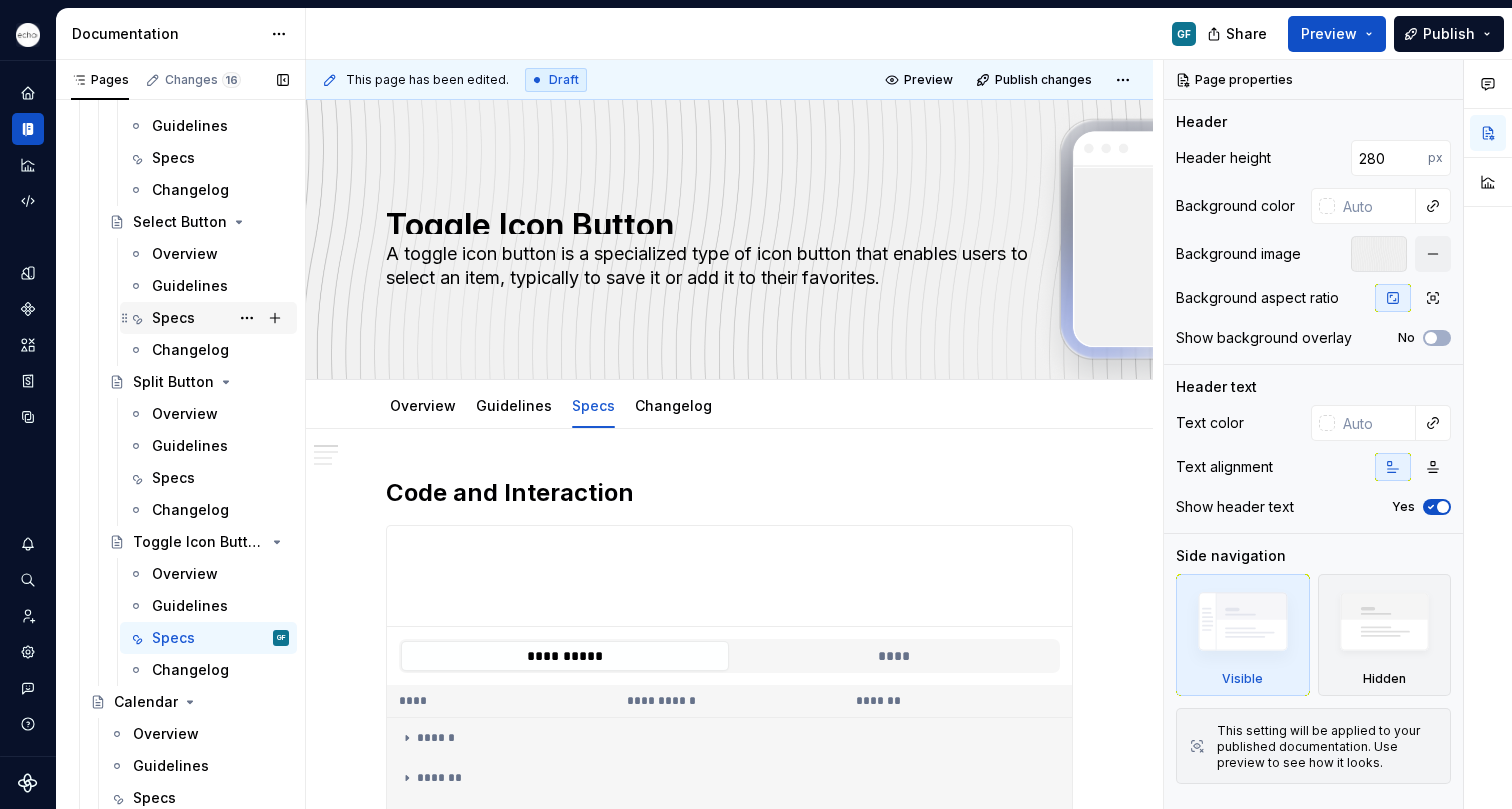 click on "Specs" at bounding box center [173, 318] 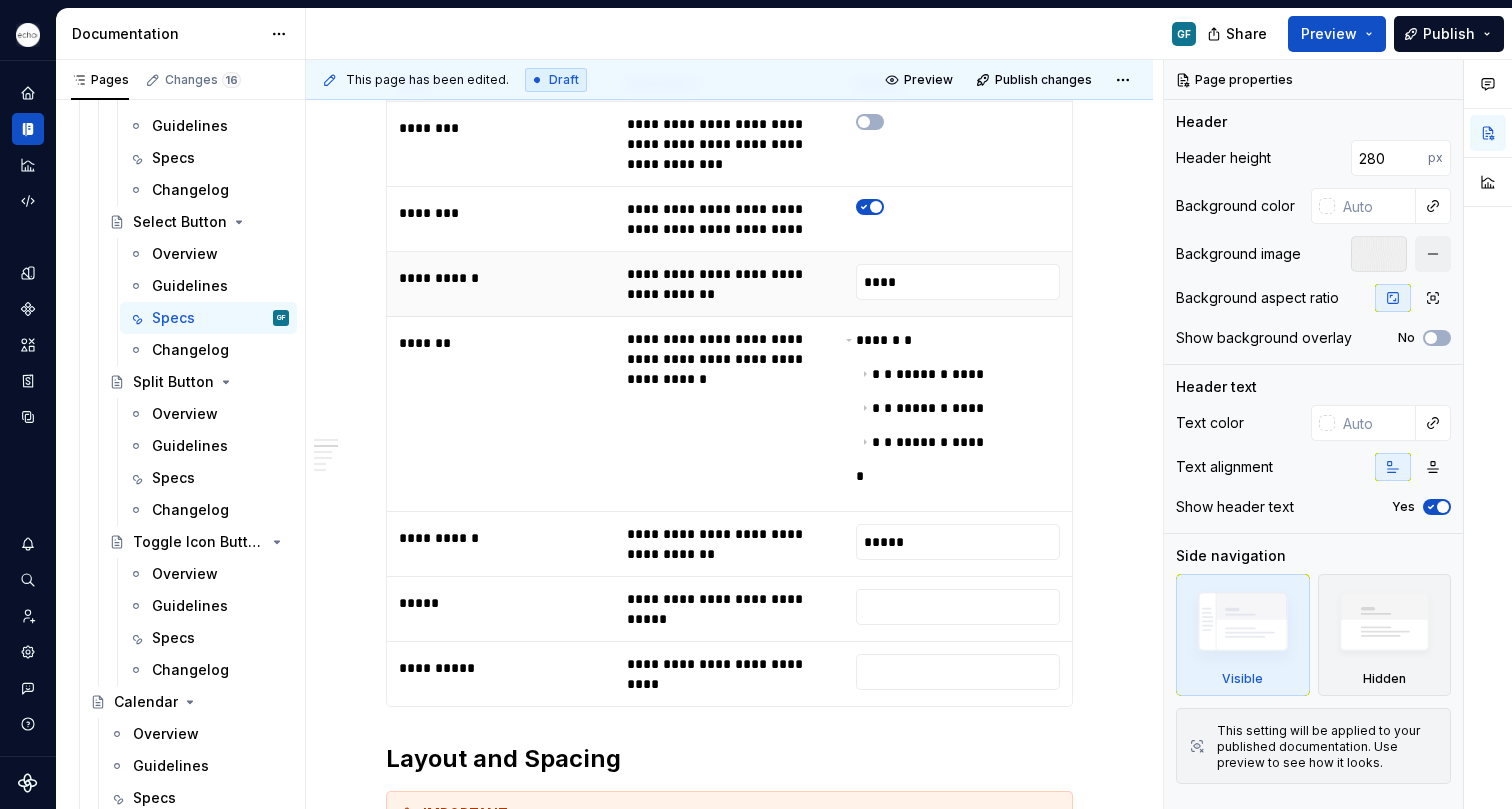 scroll, scrollTop: 648, scrollLeft: 0, axis: vertical 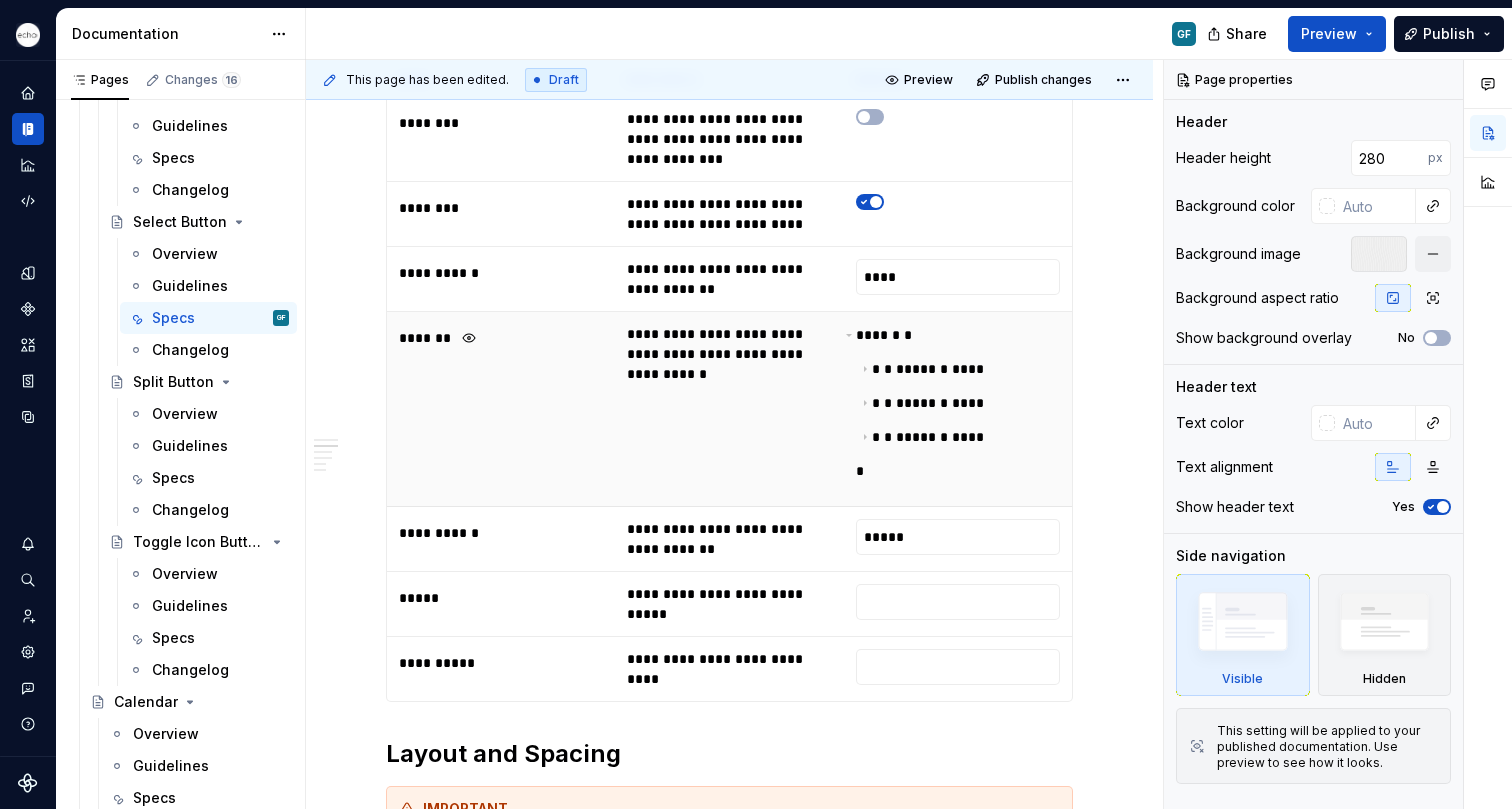 click on "*******" at bounding box center [501, 409] 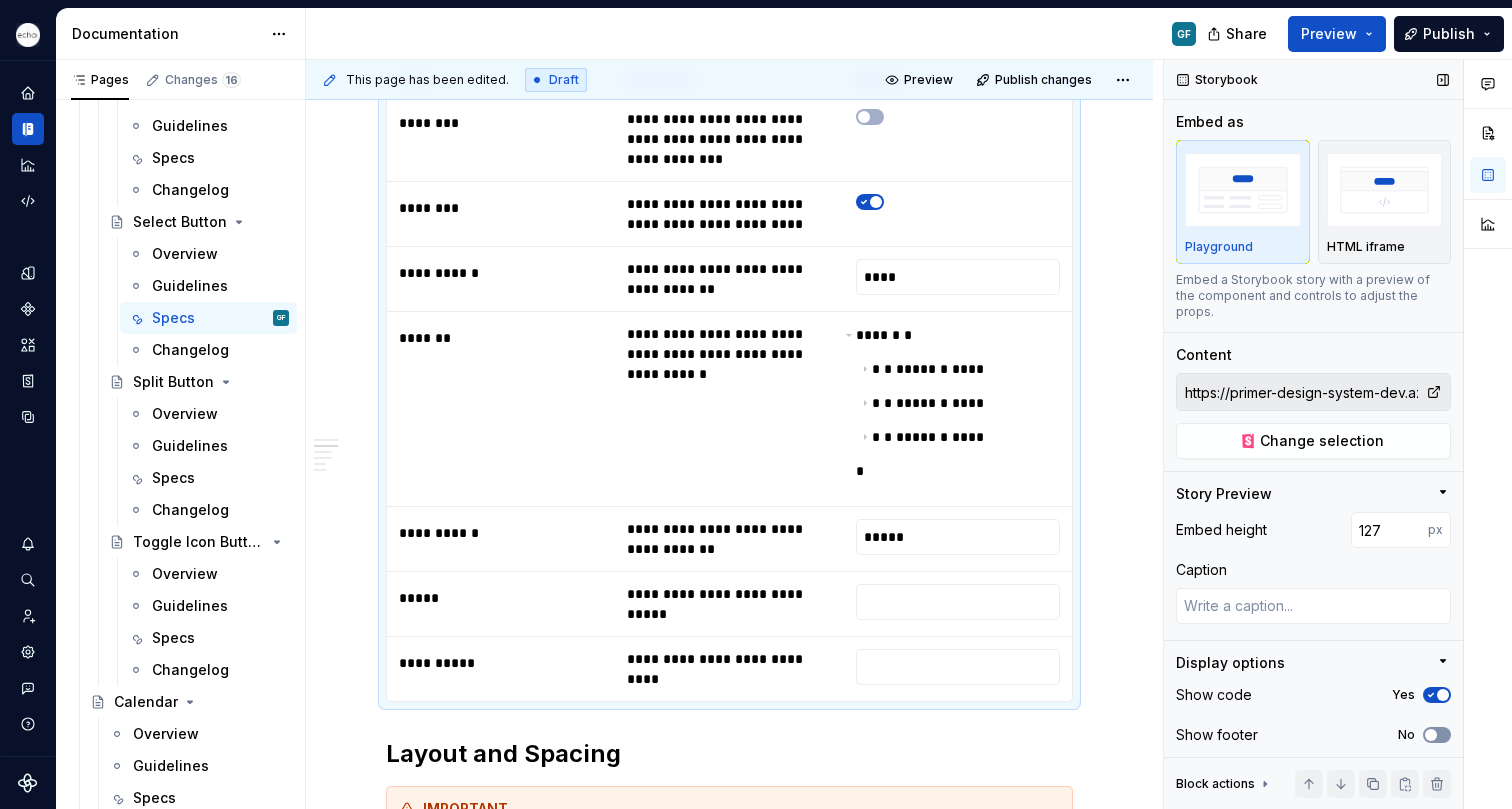 click on "No" at bounding box center [1437, 735] 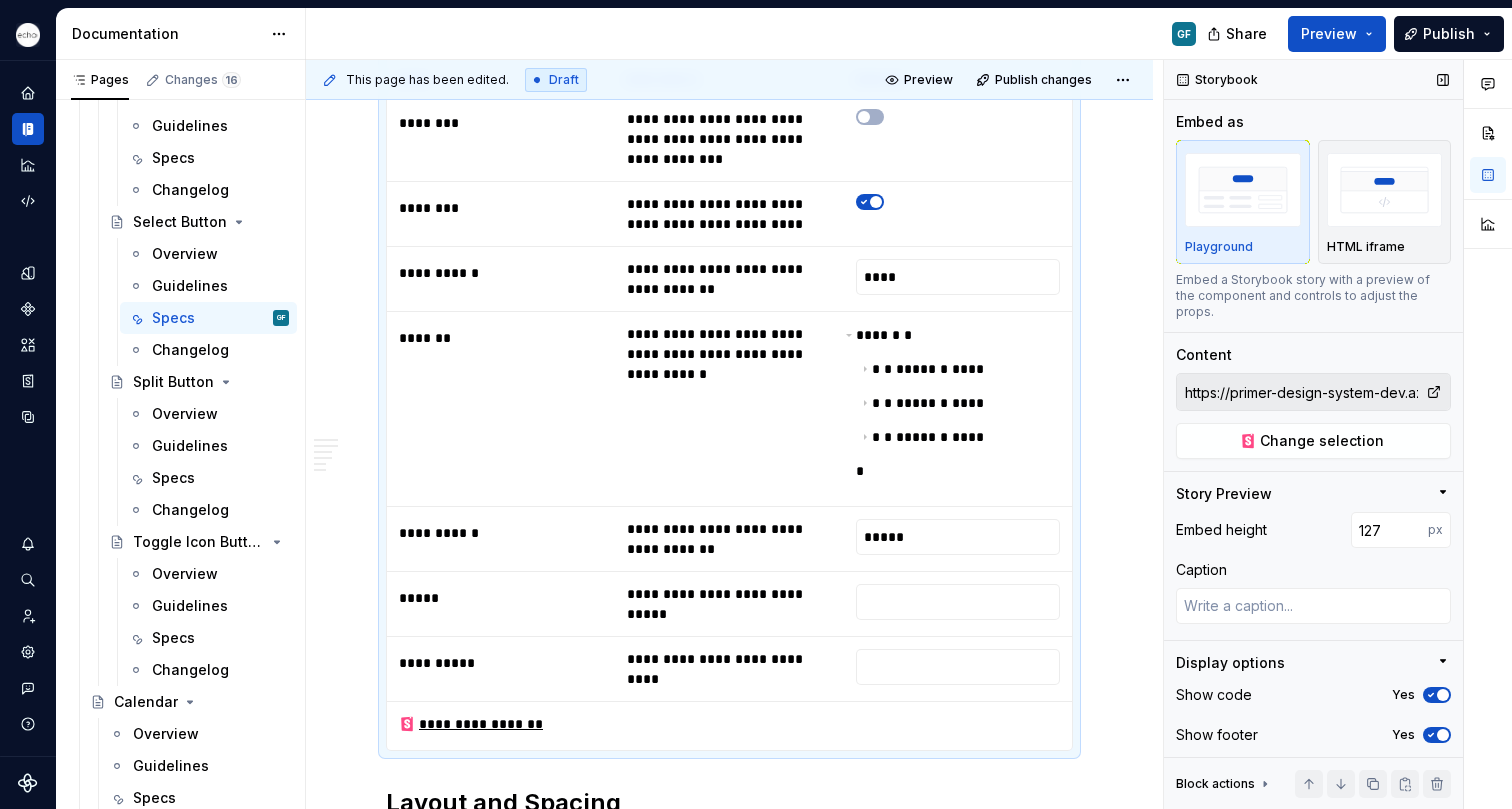 scroll, scrollTop: 581, scrollLeft: 0, axis: vertical 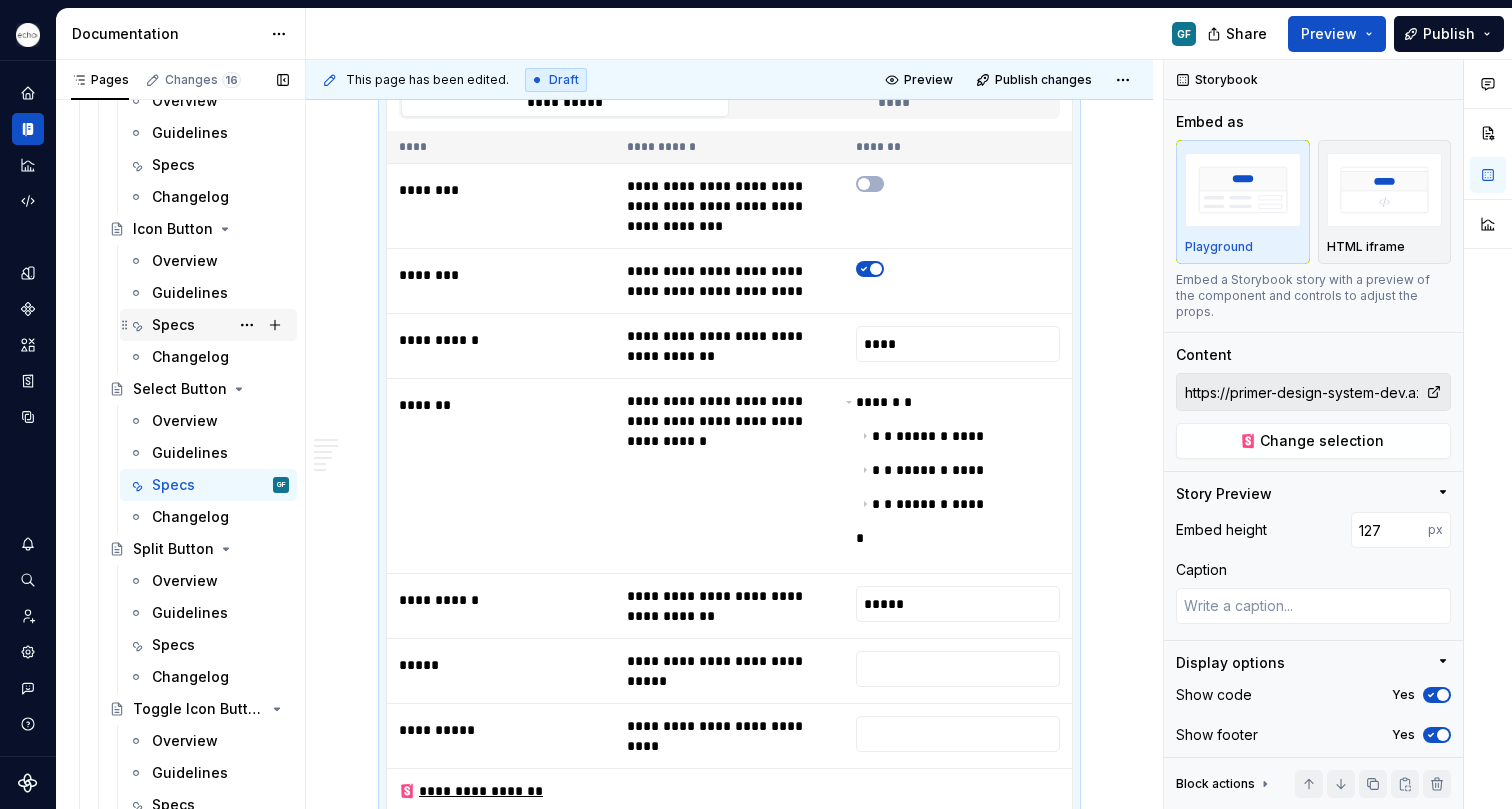 click on "Specs" at bounding box center (173, 325) 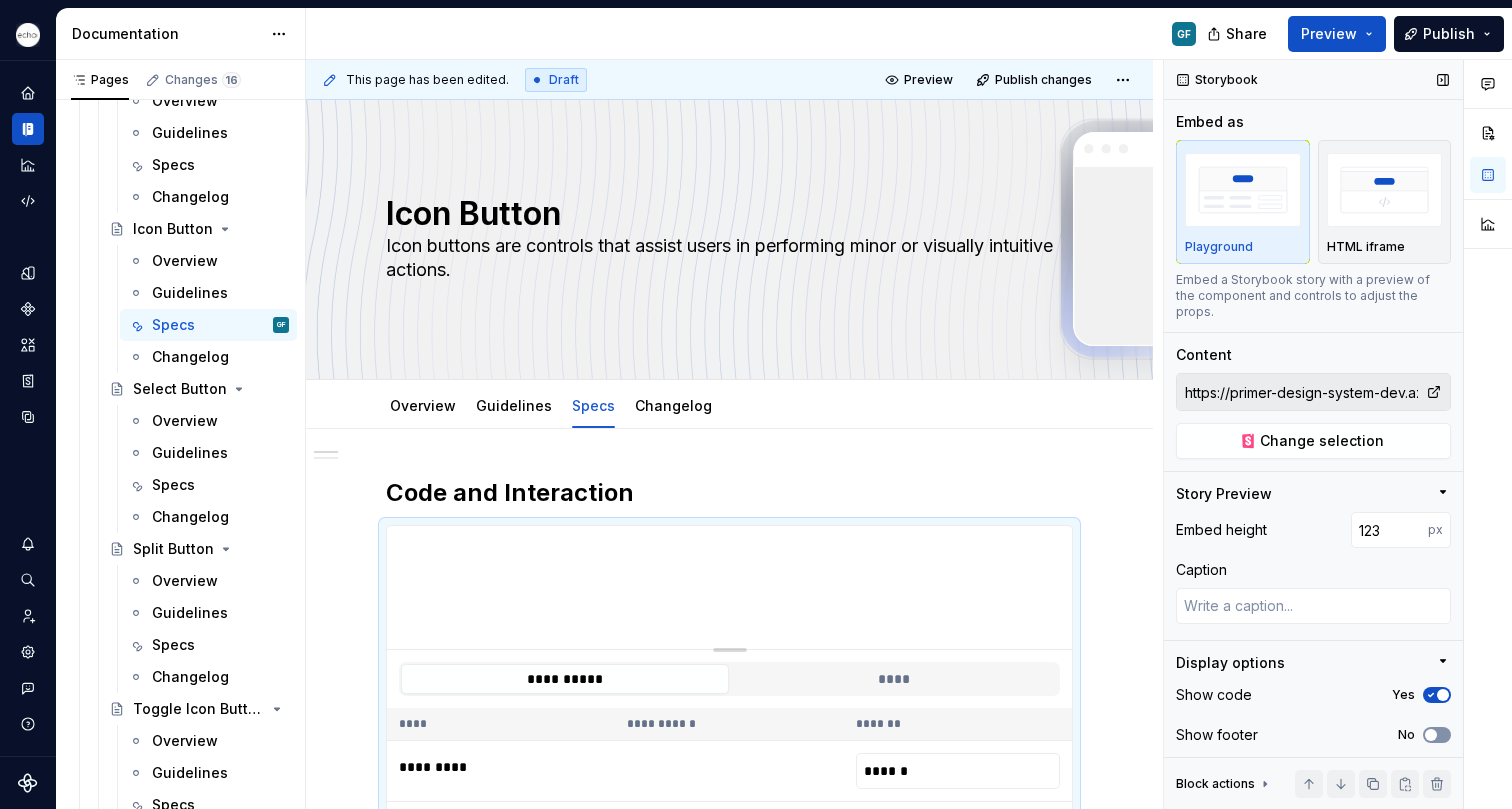 click on "No" at bounding box center [1437, 735] 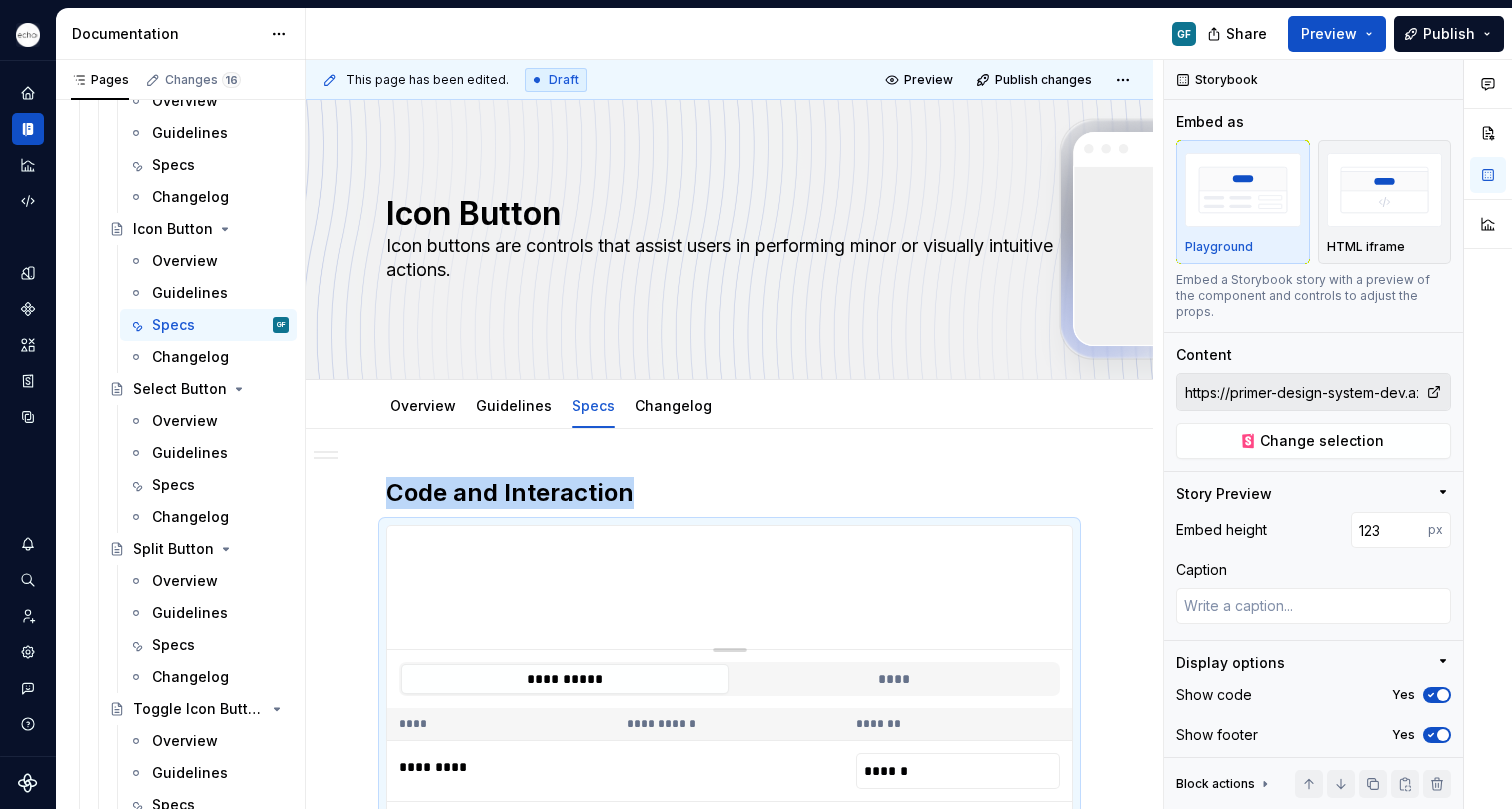 scroll, scrollTop: 465, scrollLeft: 0, axis: vertical 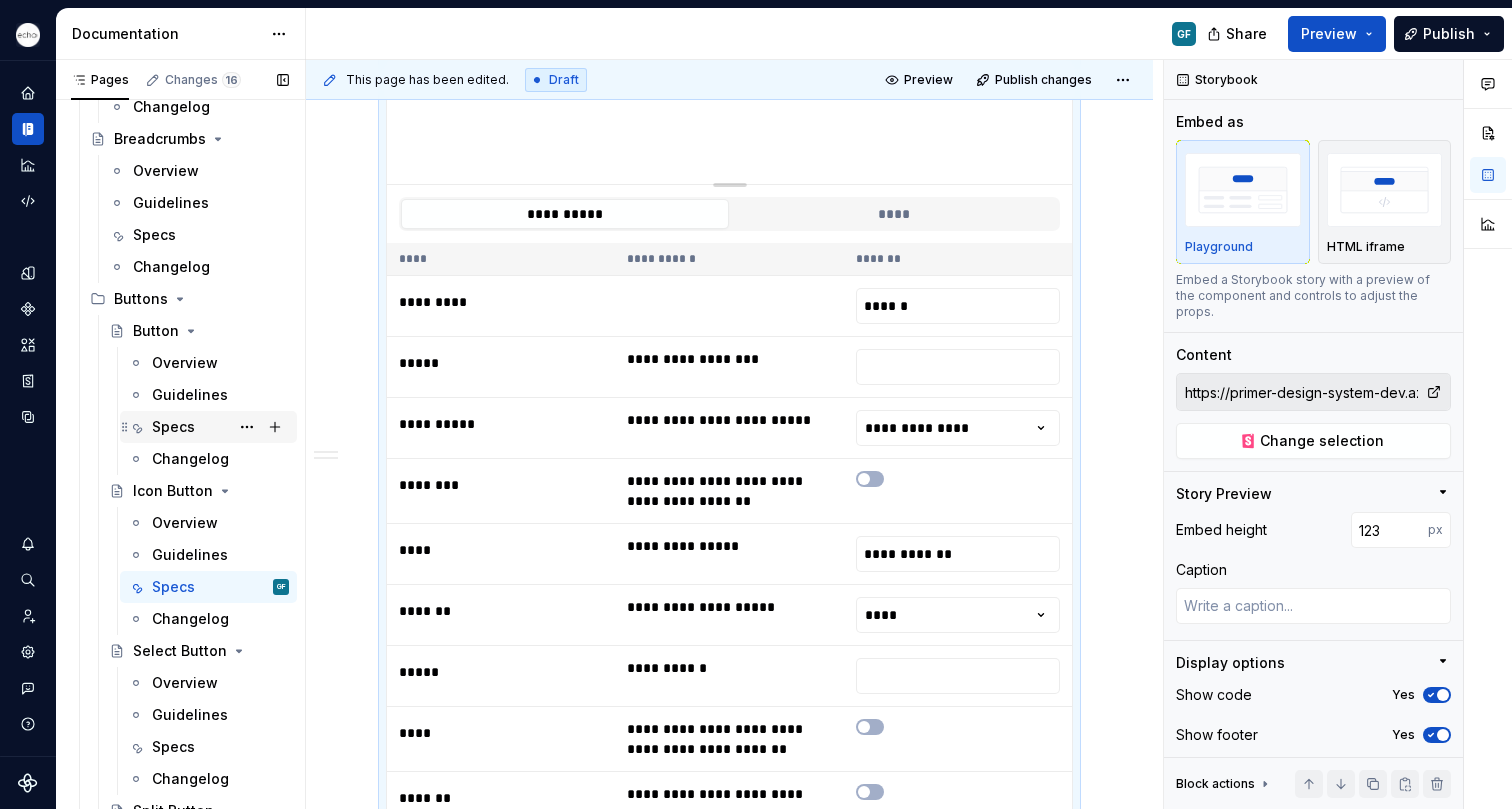 click on "Specs" at bounding box center (173, 427) 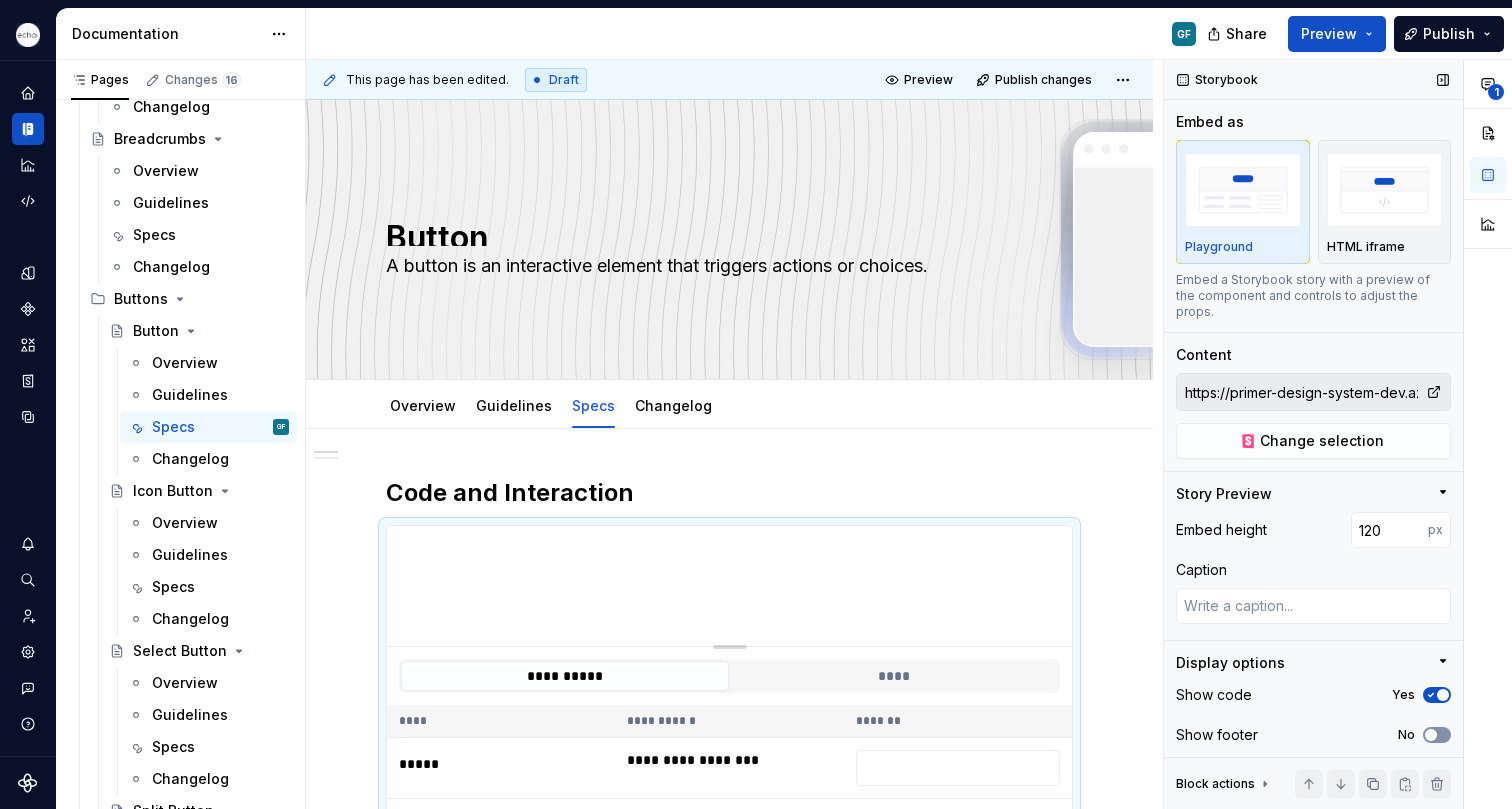 click on "No" at bounding box center [1437, 735] 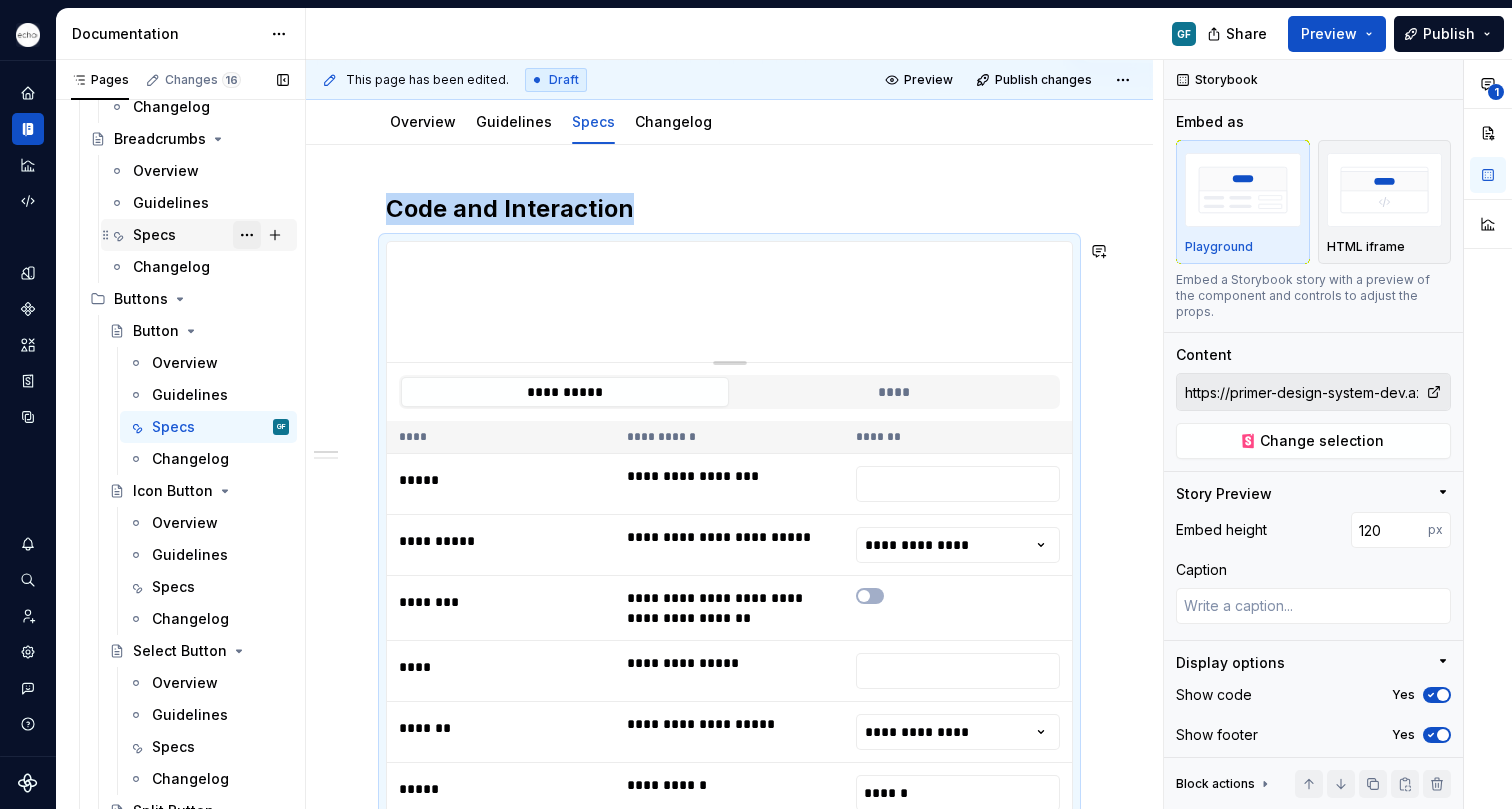 scroll, scrollTop: 251, scrollLeft: 0, axis: vertical 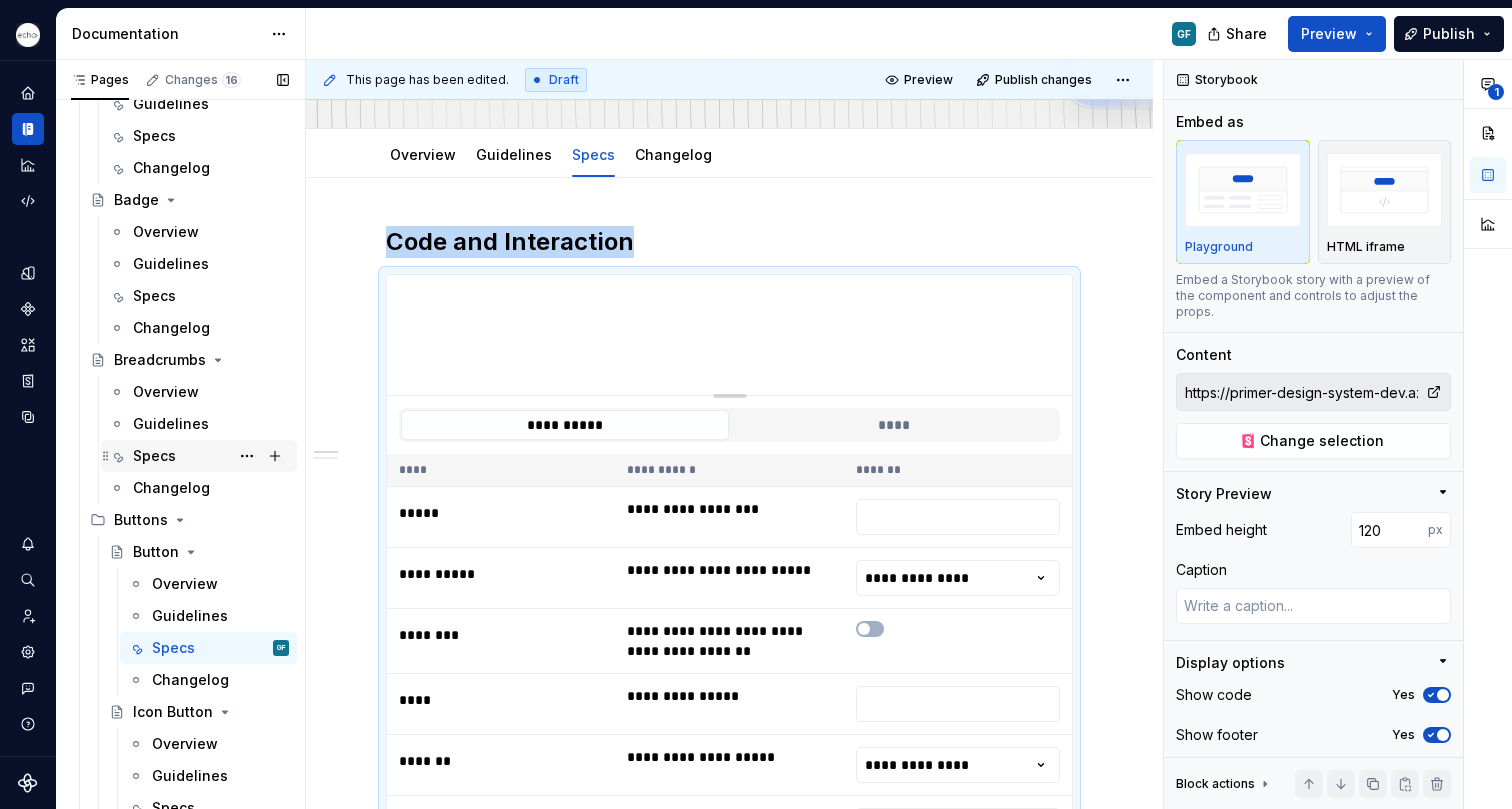 click on "Specs" at bounding box center (154, 456) 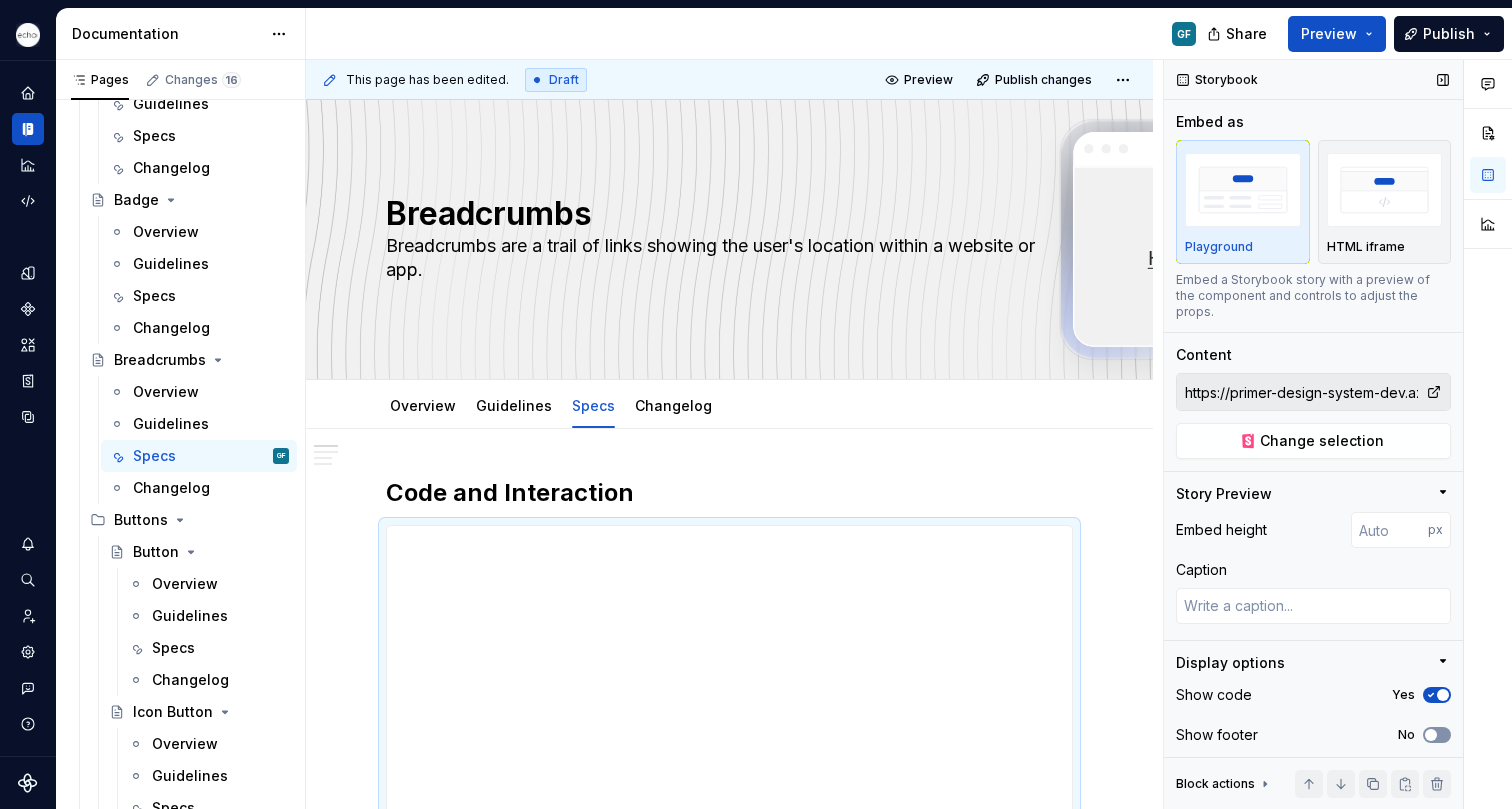 click on "No" at bounding box center [1437, 735] 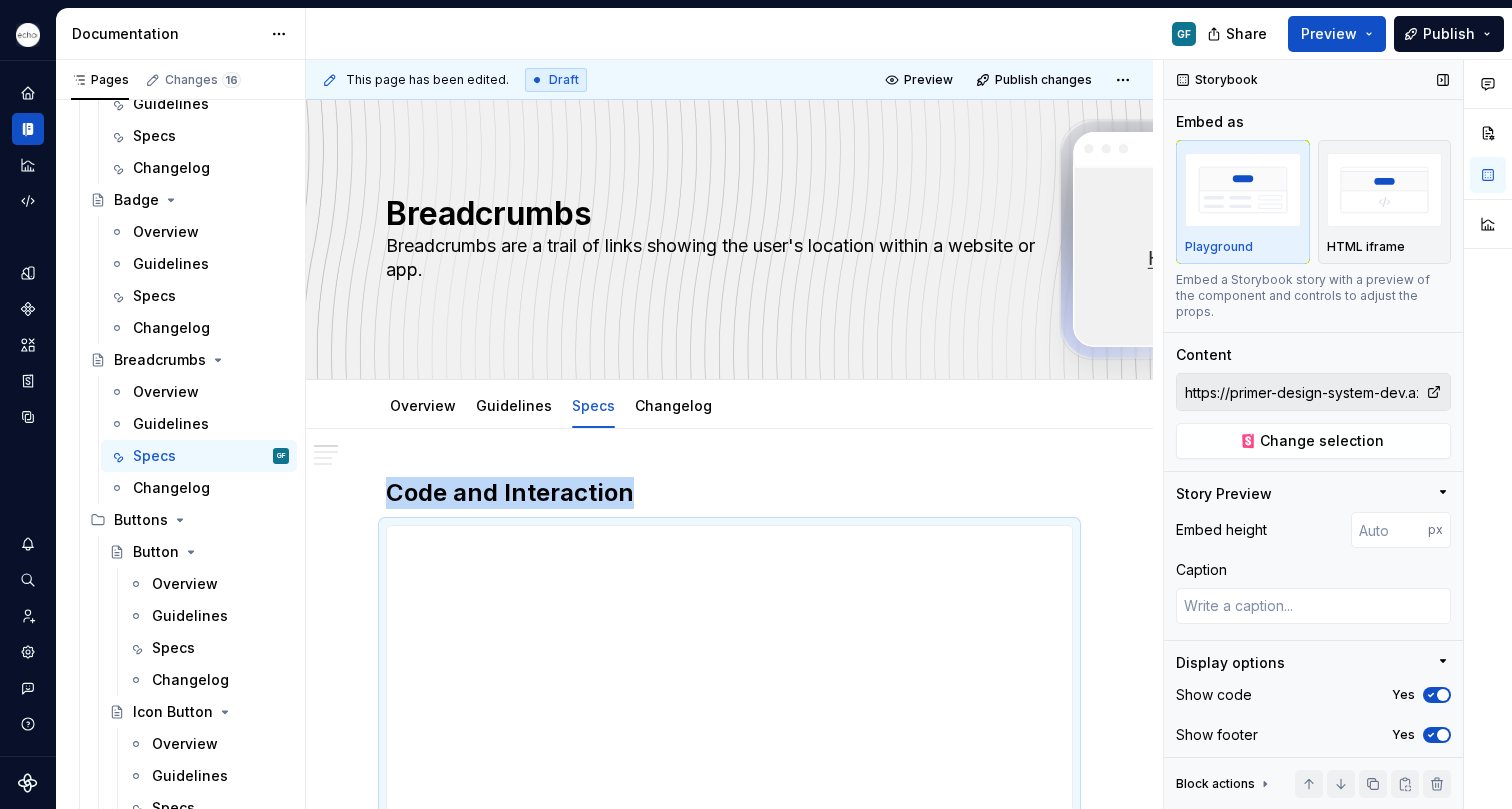 scroll, scrollTop: 465, scrollLeft: 0, axis: vertical 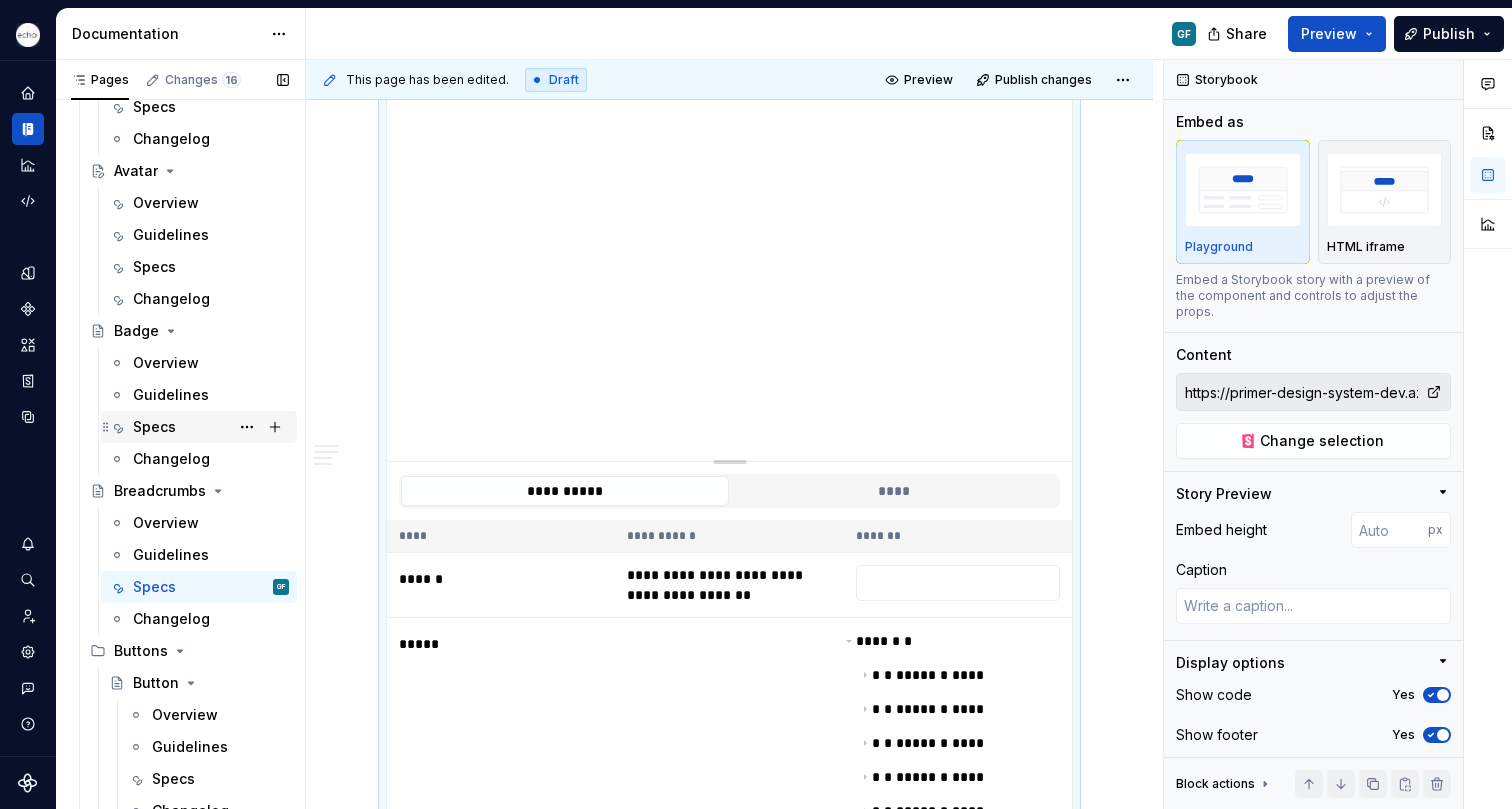 click on "Specs" at bounding box center (154, 427) 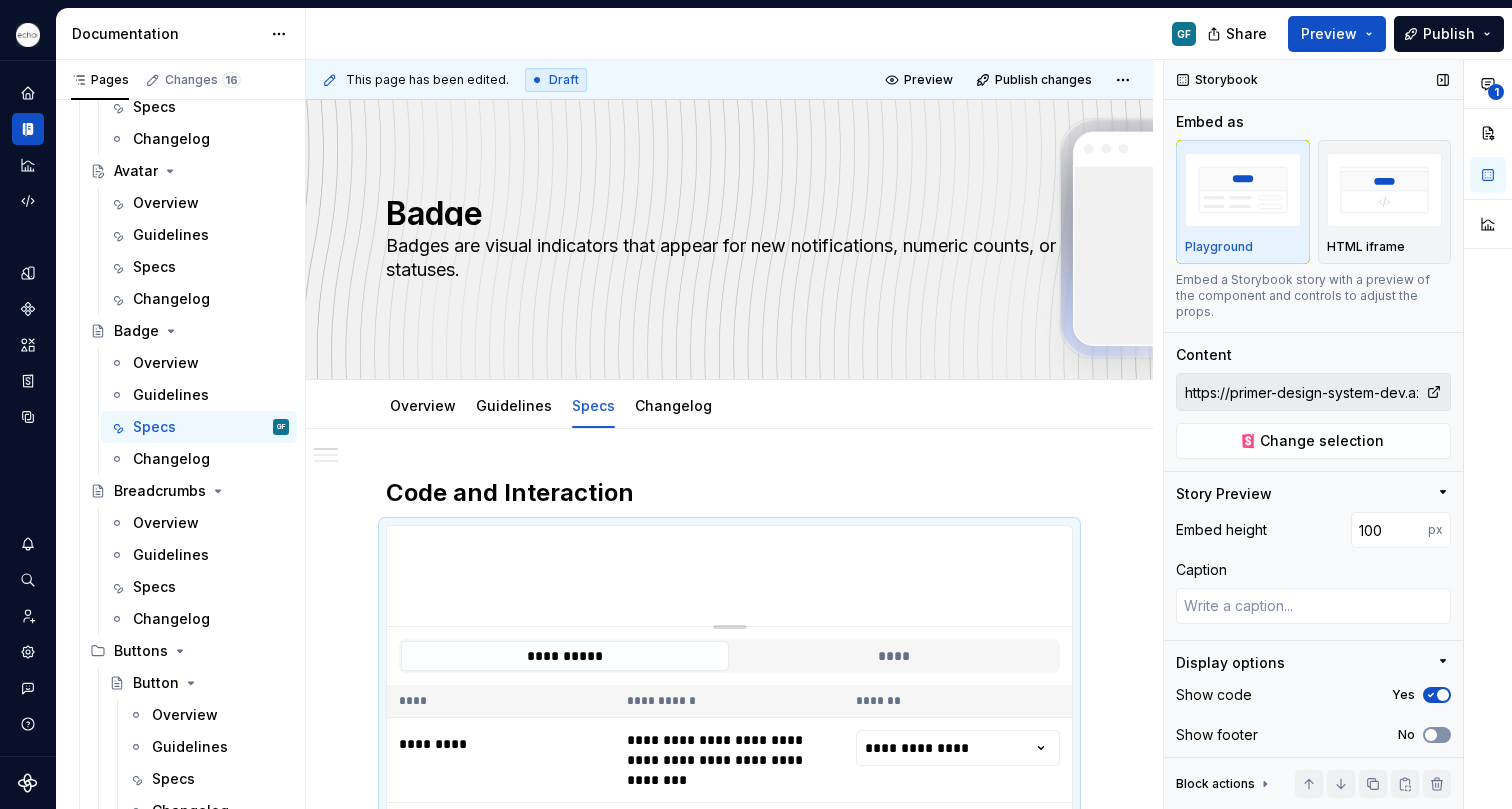 click on "No" at bounding box center (1437, 735) 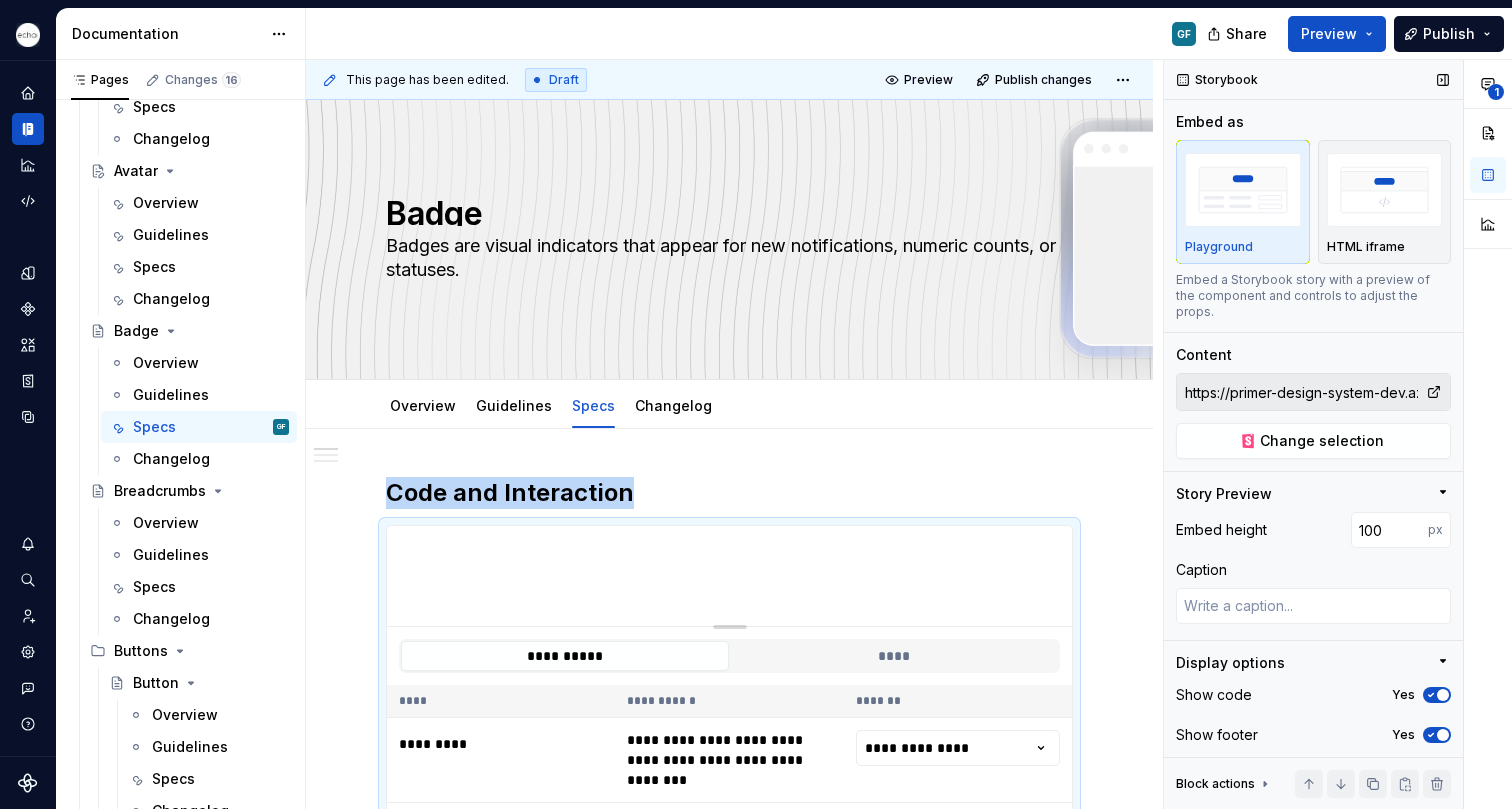 scroll, scrollTop: 322, scrollLeft: 0, axis: vertical 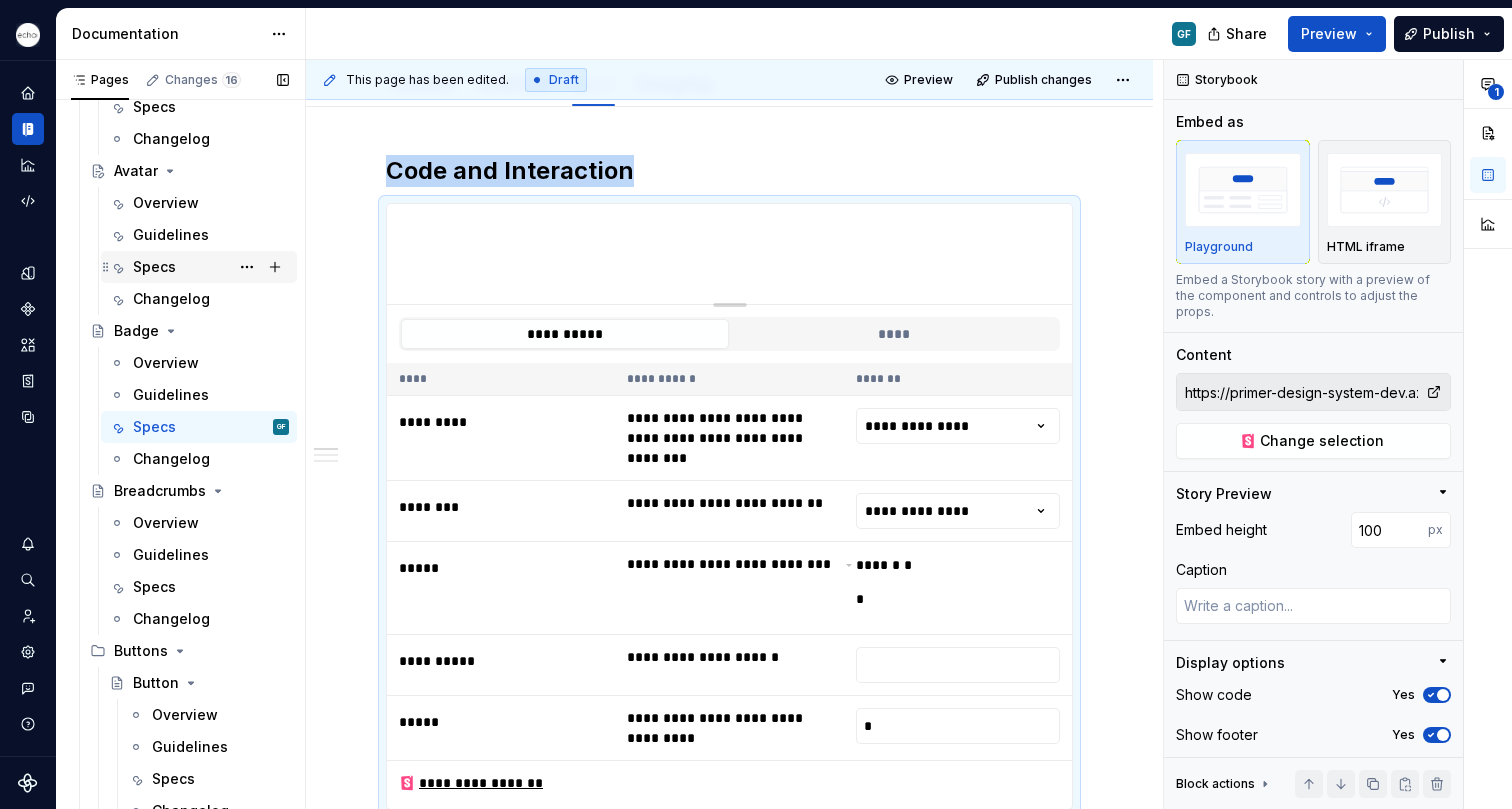 click on "Specs" at bounding box center [154, 267] 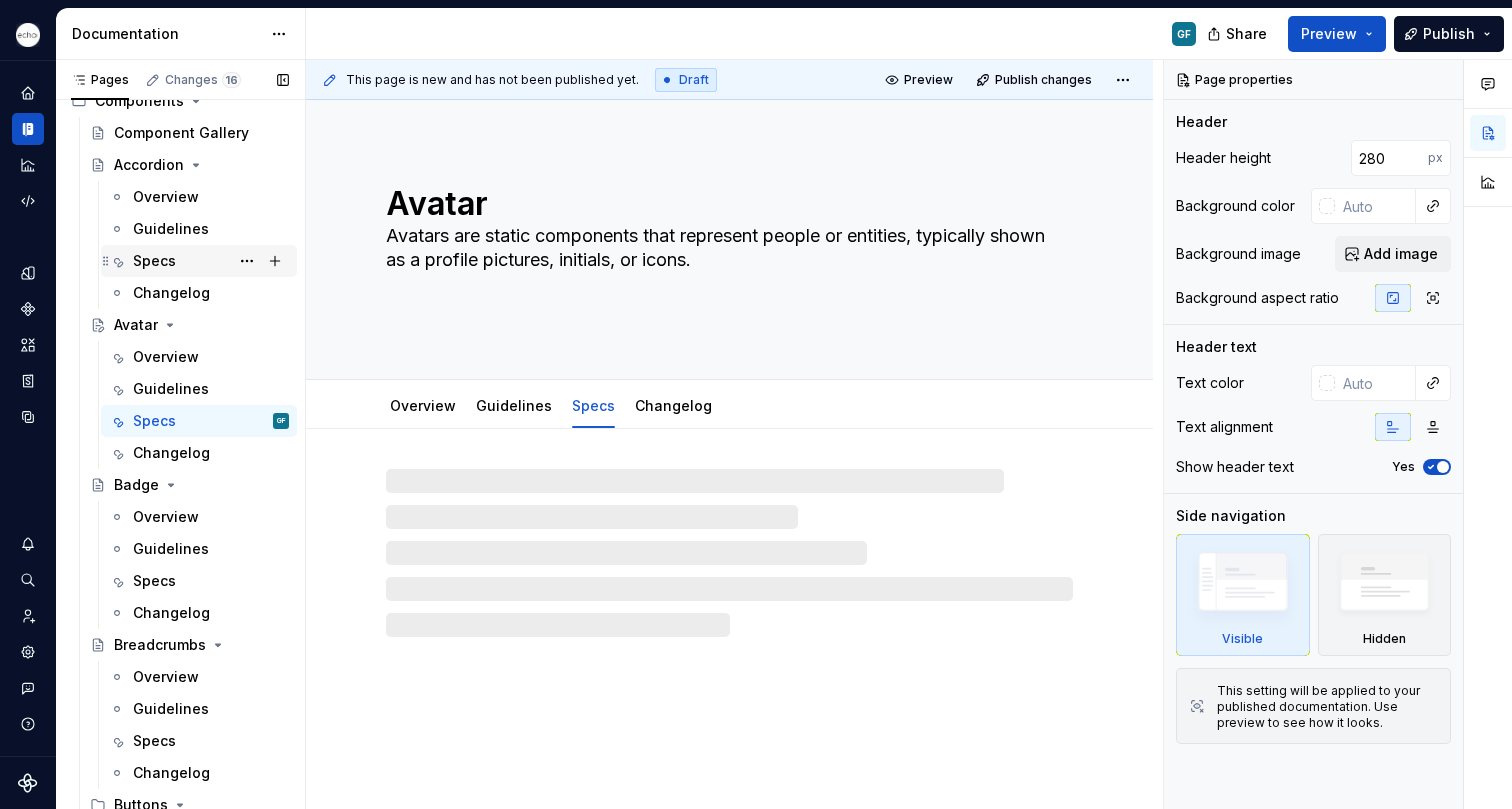 scroll, scrollTop: 793, scrollLeft: 0, axis: vertical 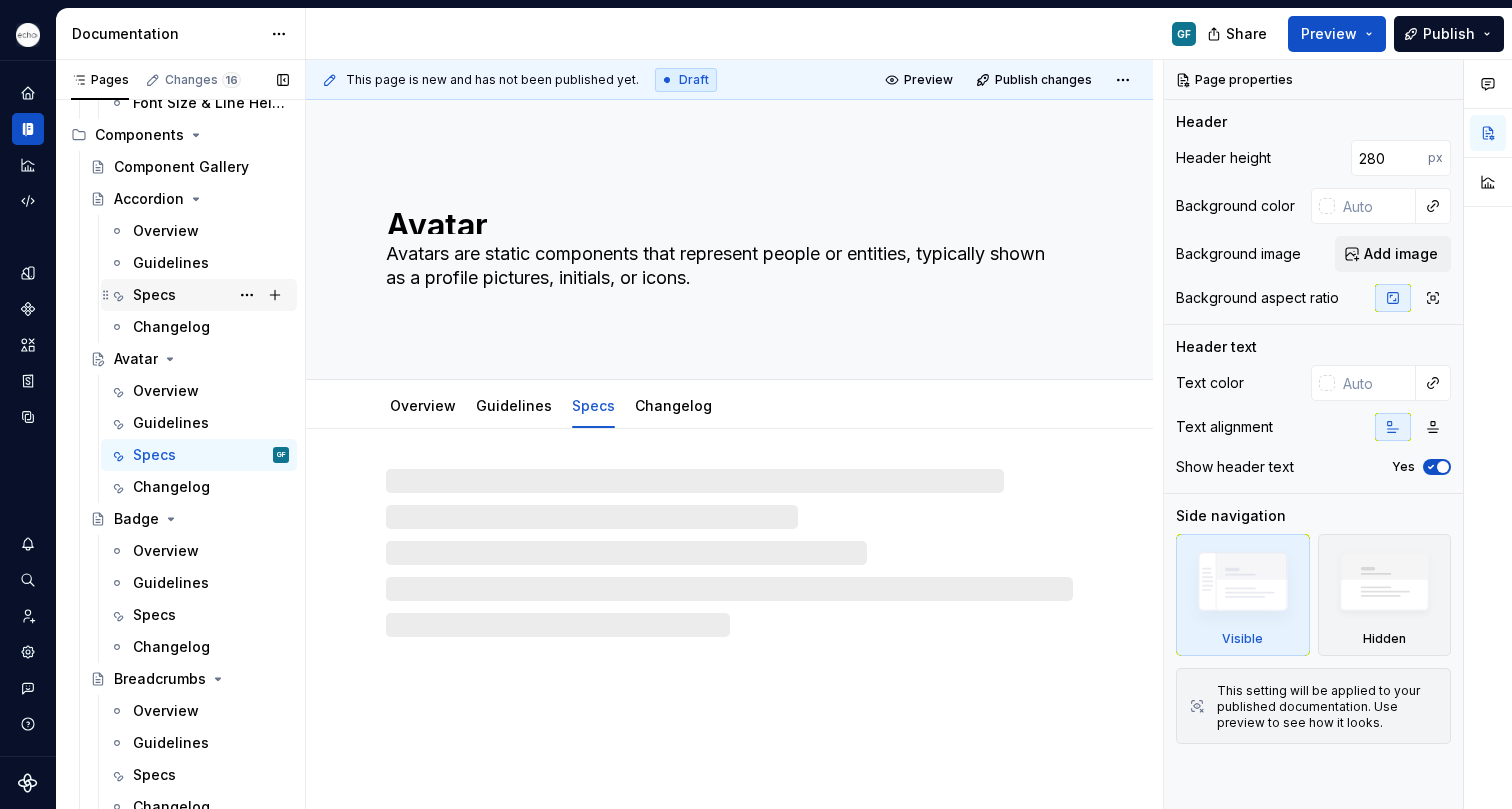 click on "Specs" at bounding box center [154, 295] 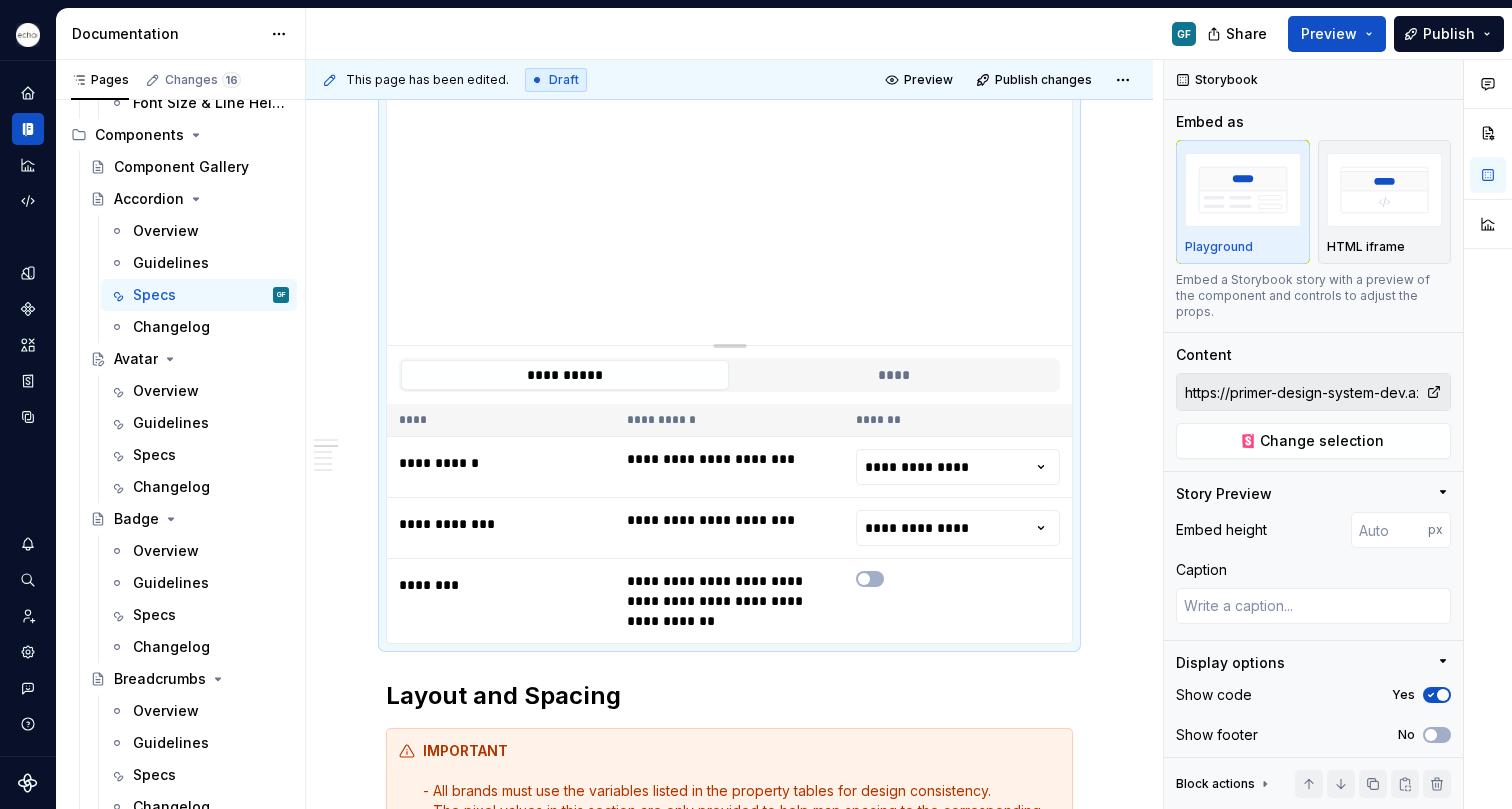 scroll, scrollTop: 583, scrollLeft: 0, axis: vertical 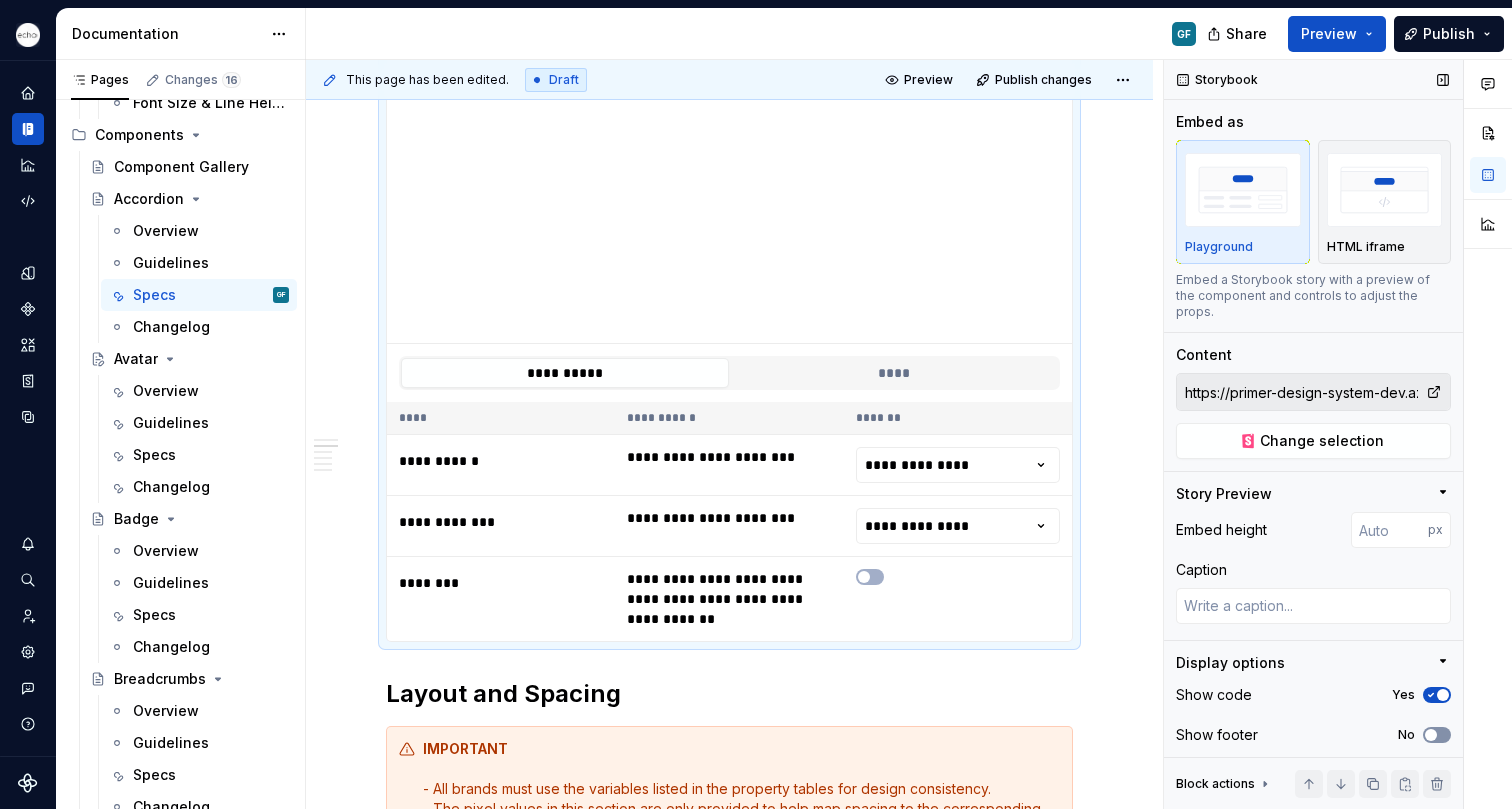 click on "No" at bounding box center [1437, 735] 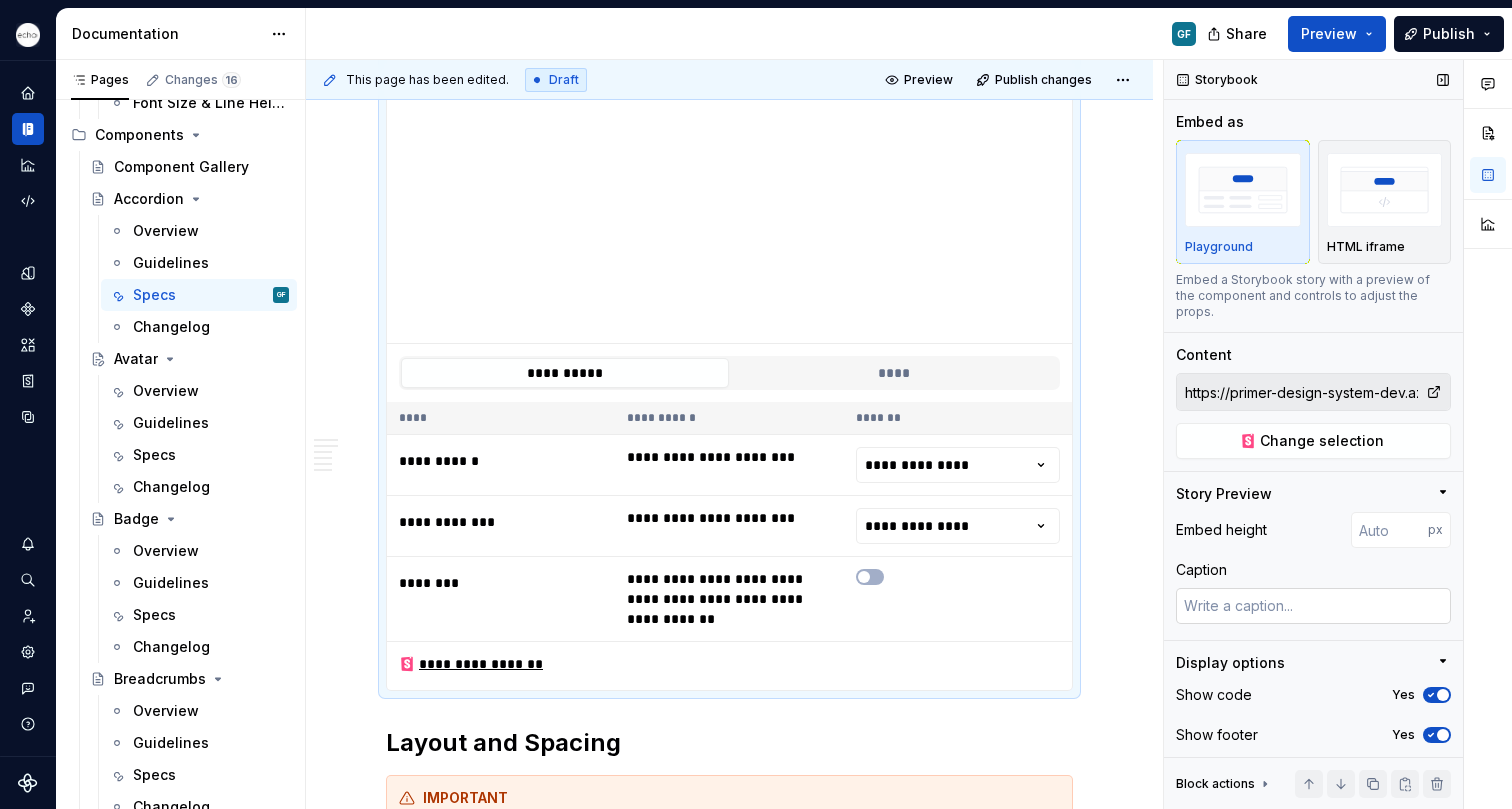 scroll, scrollTop: 465, scrollLeft: 0, axis: vertical 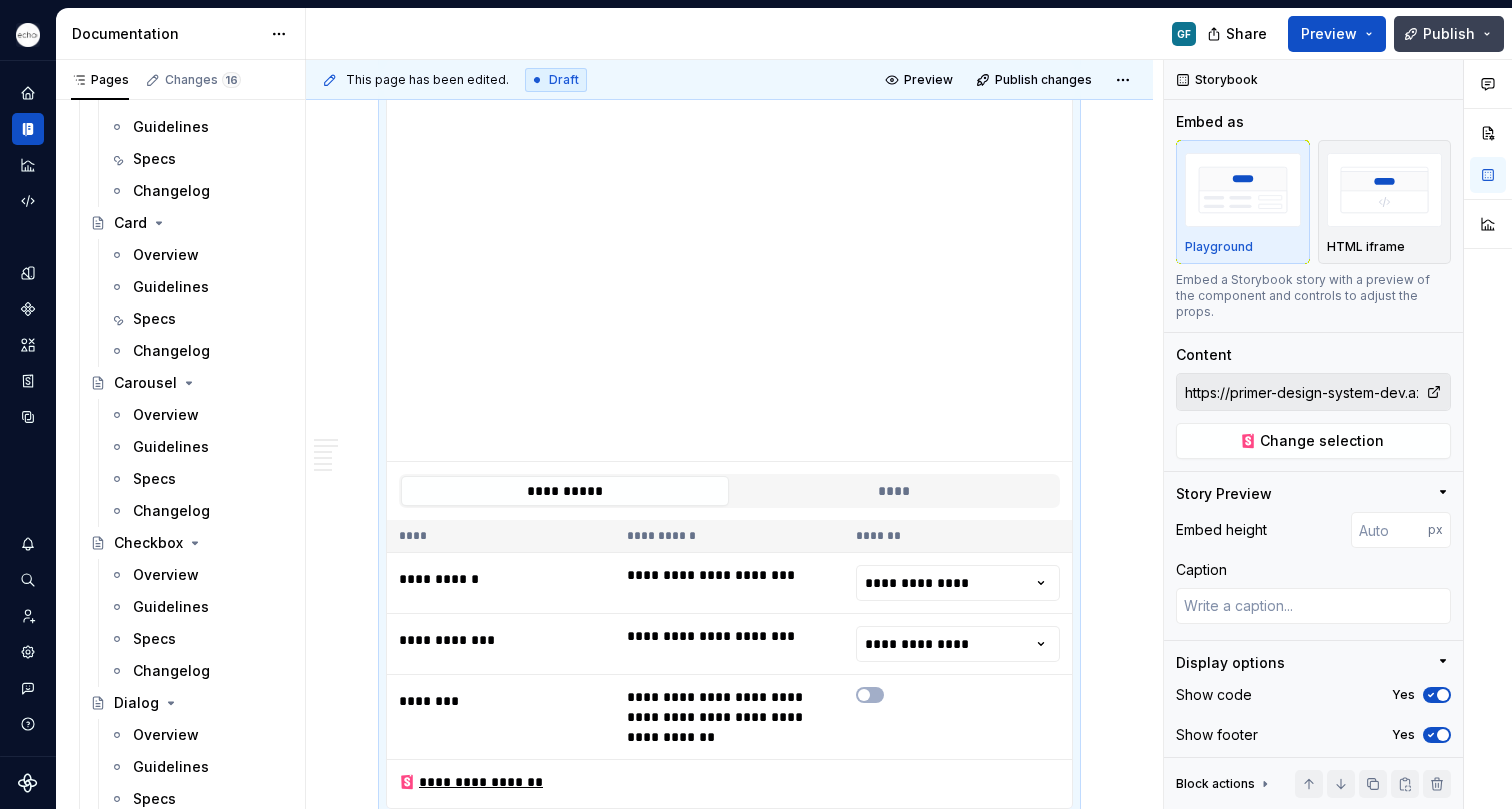 click on "Publish" at bounding box center (1449, 34) 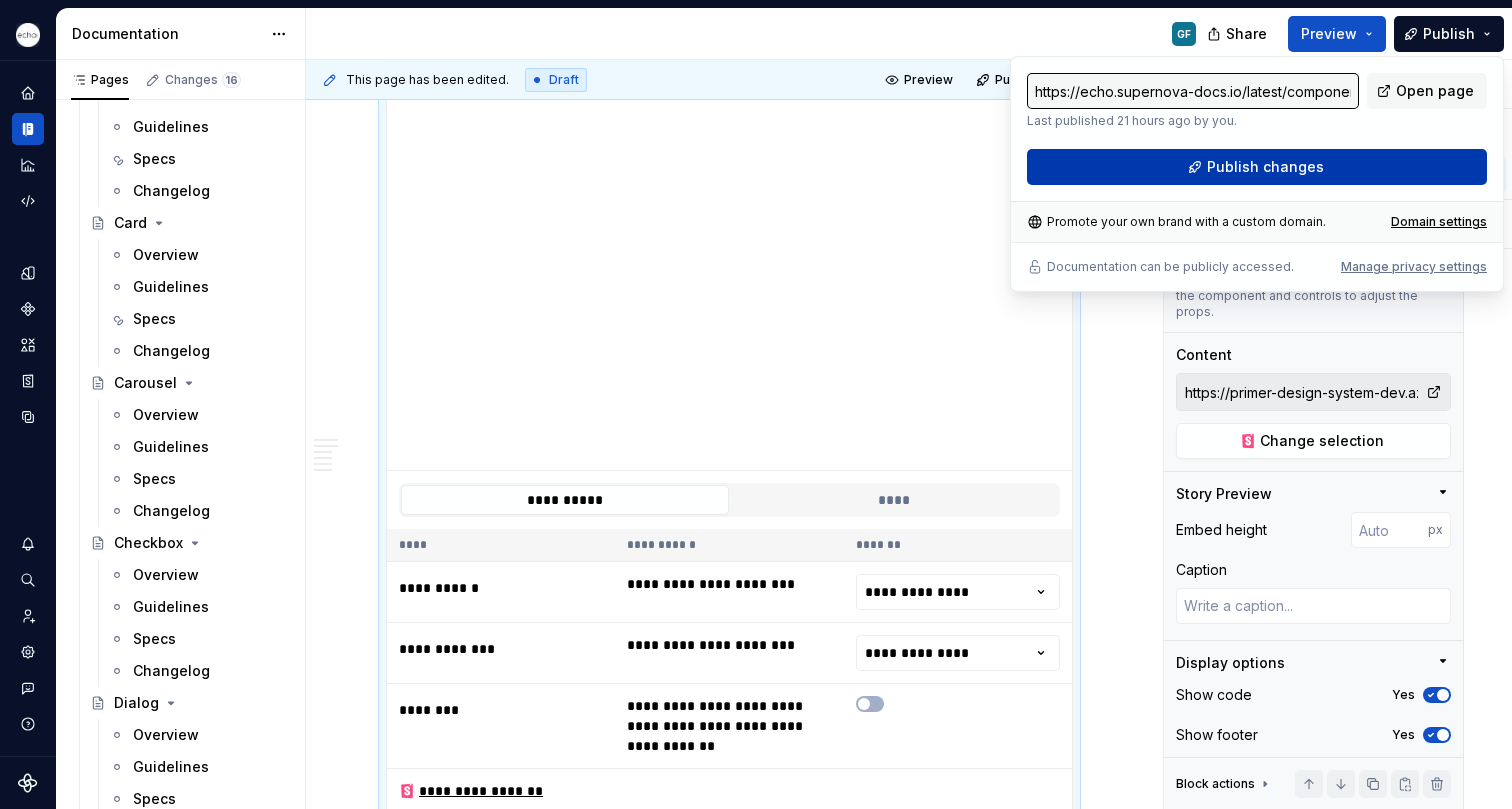 click on "Publish changes" at bounding box center [1265, 167] 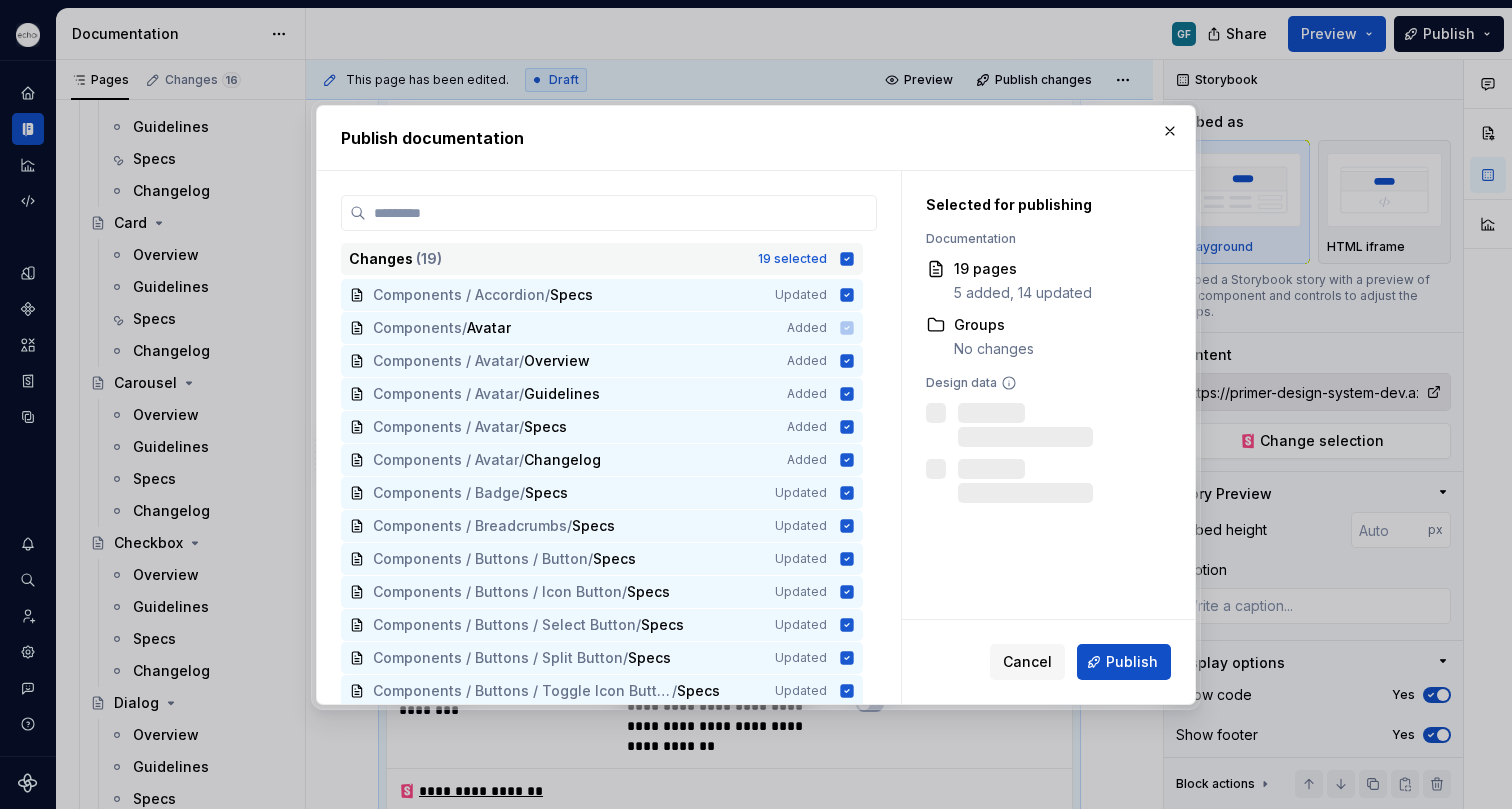 scroll, scrollTop: 474, scrollLeft: 0, axis: vertical 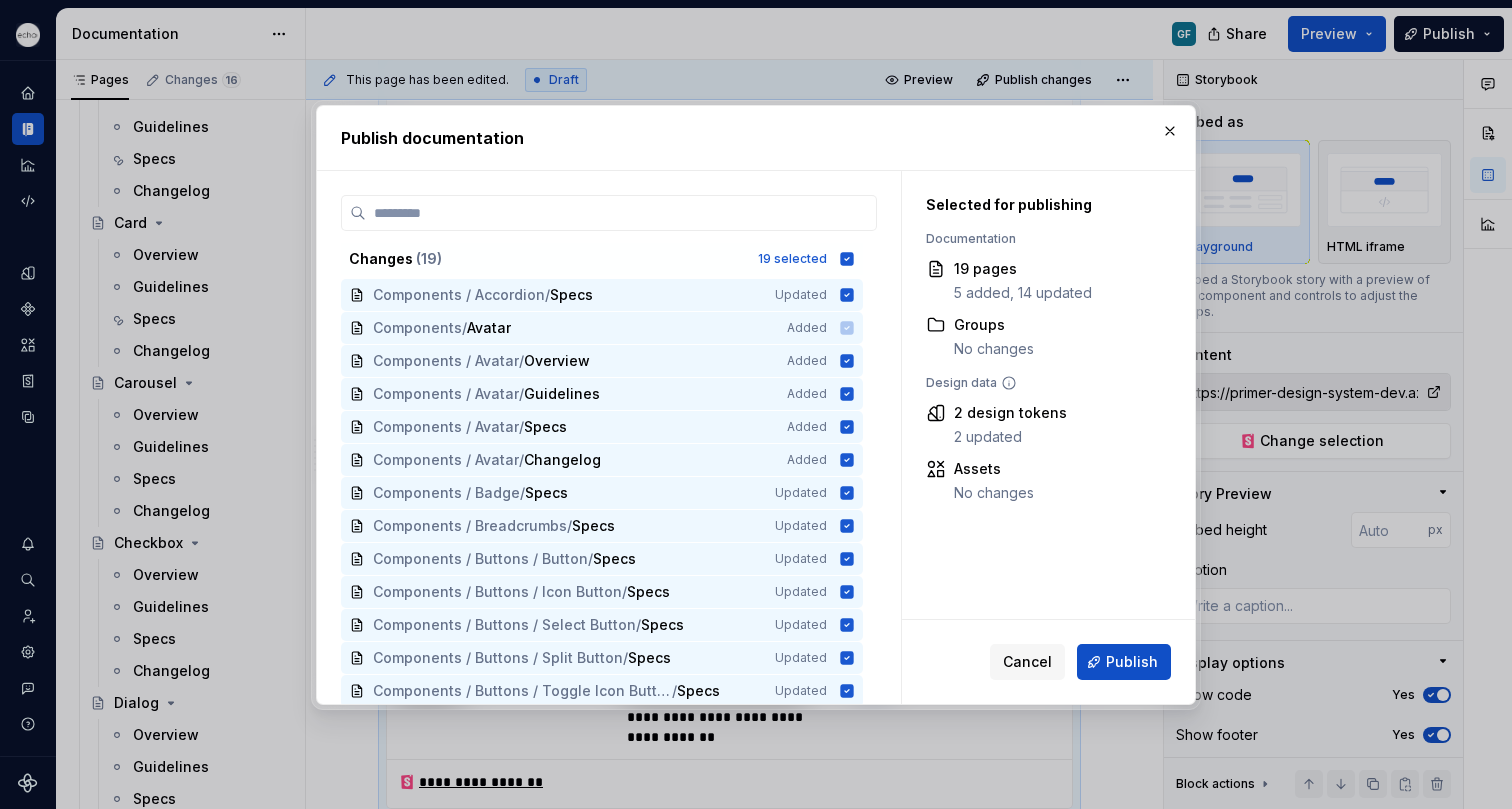 click 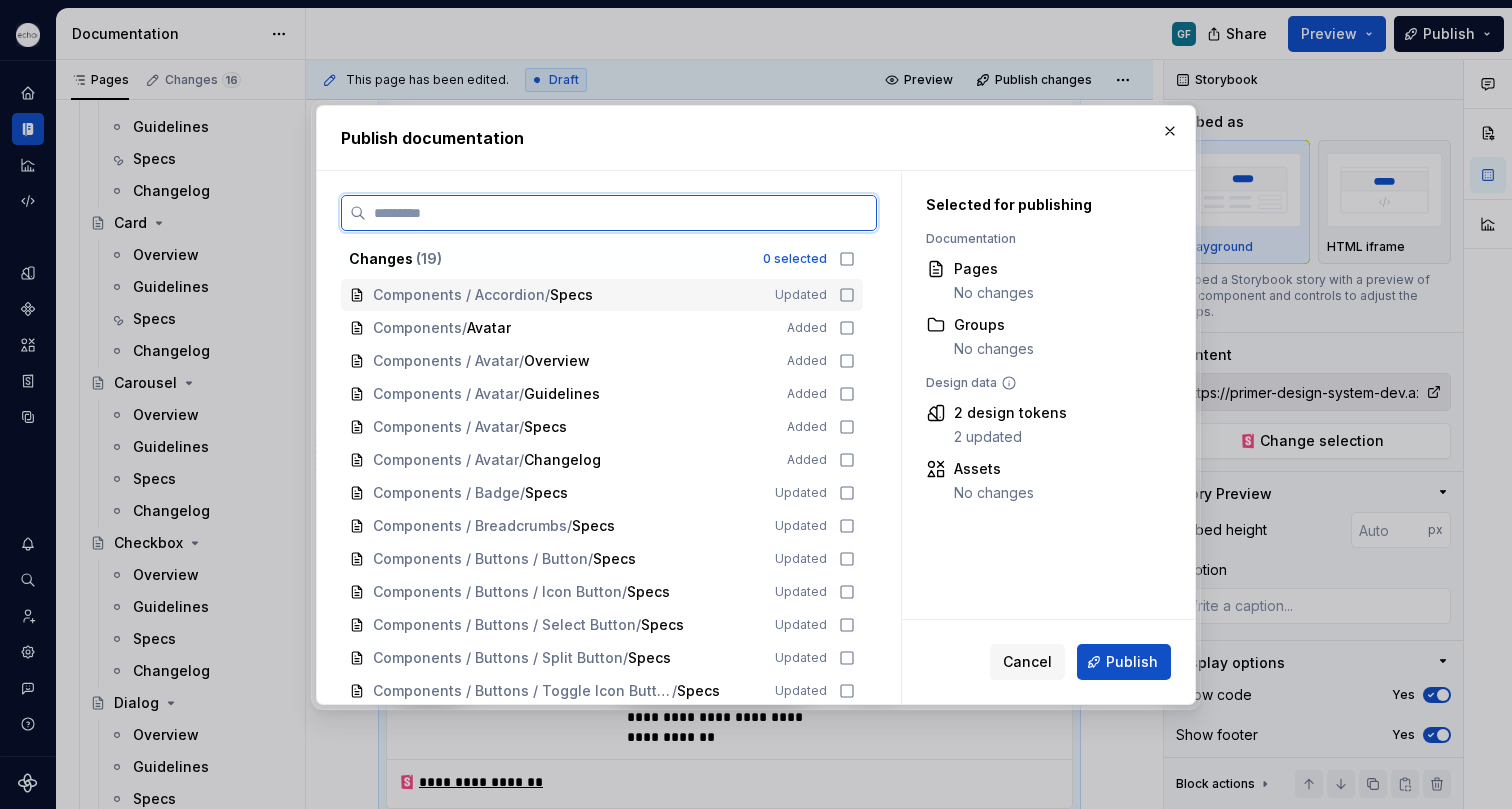 click 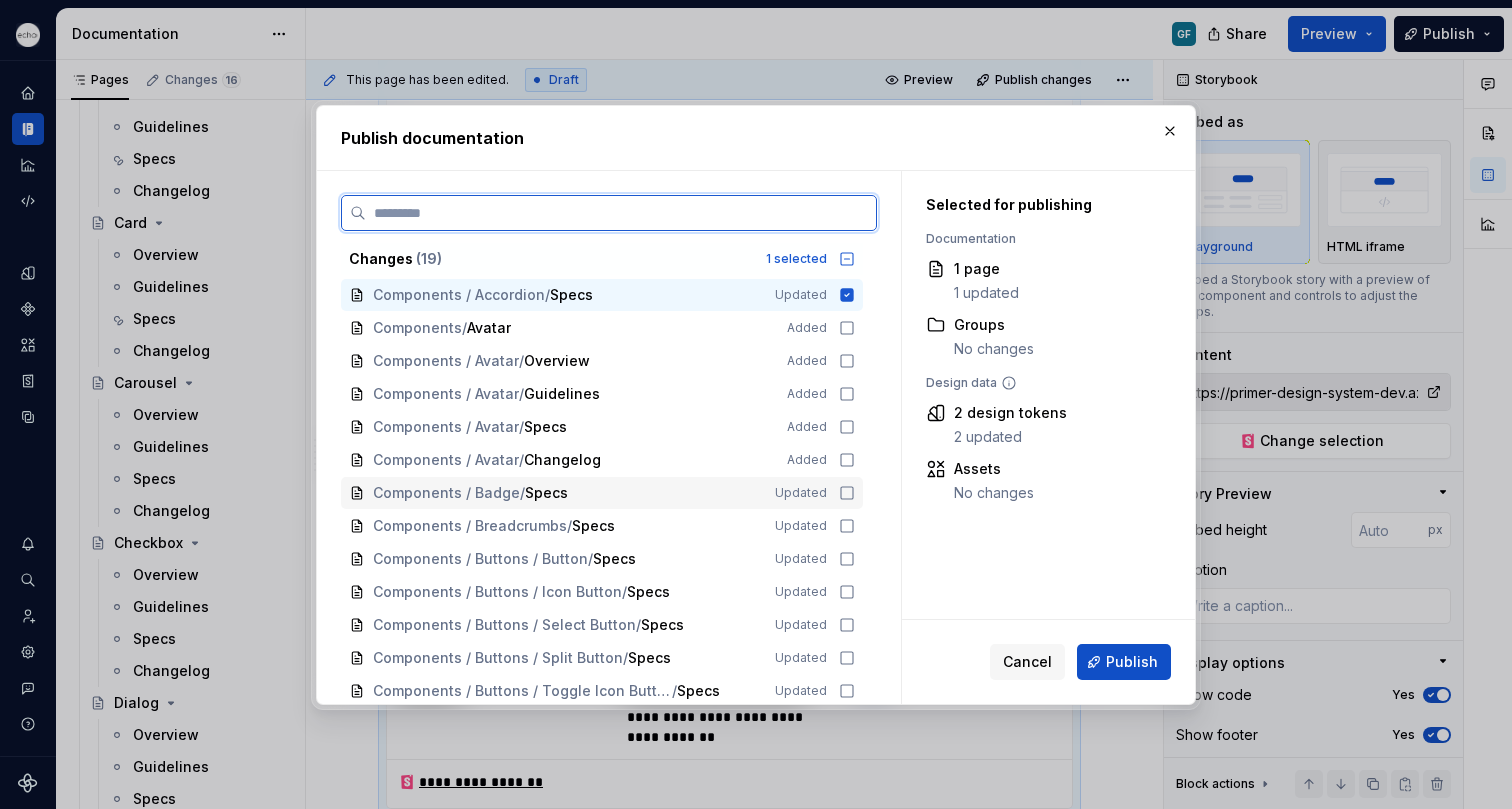 click 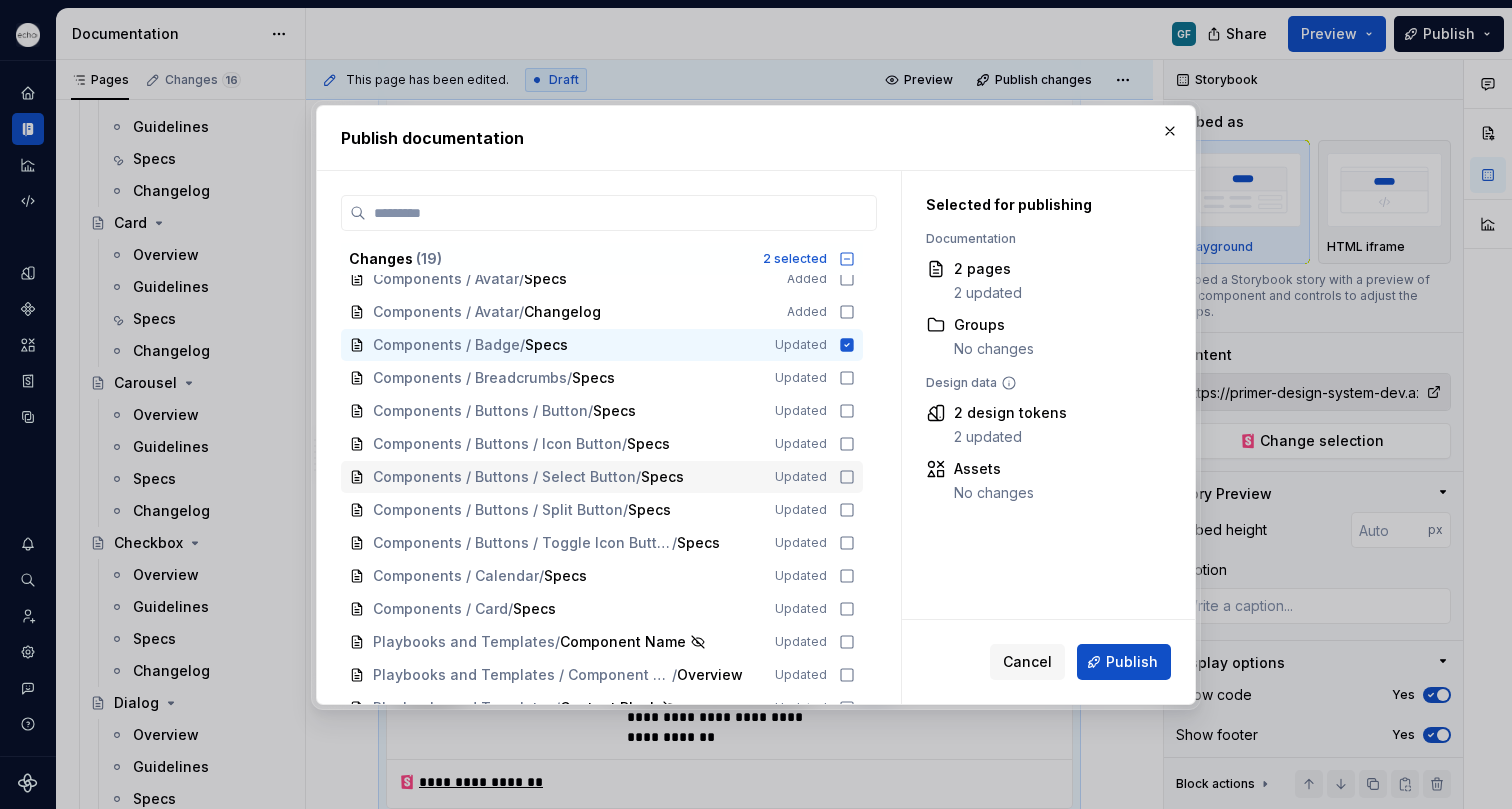 scroll, scrollTop: 150, scrollLeft: 0, axis: vertical 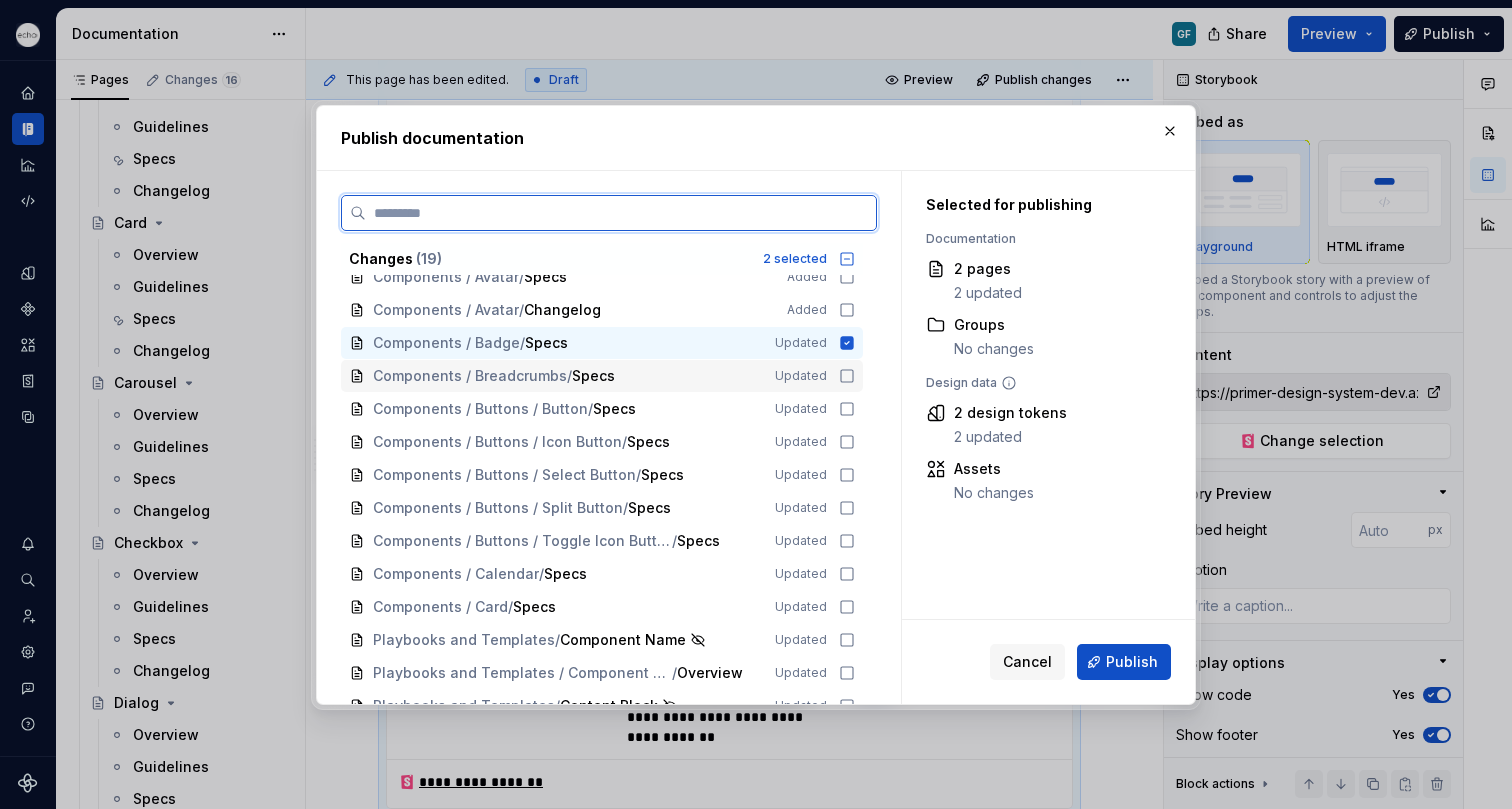 click 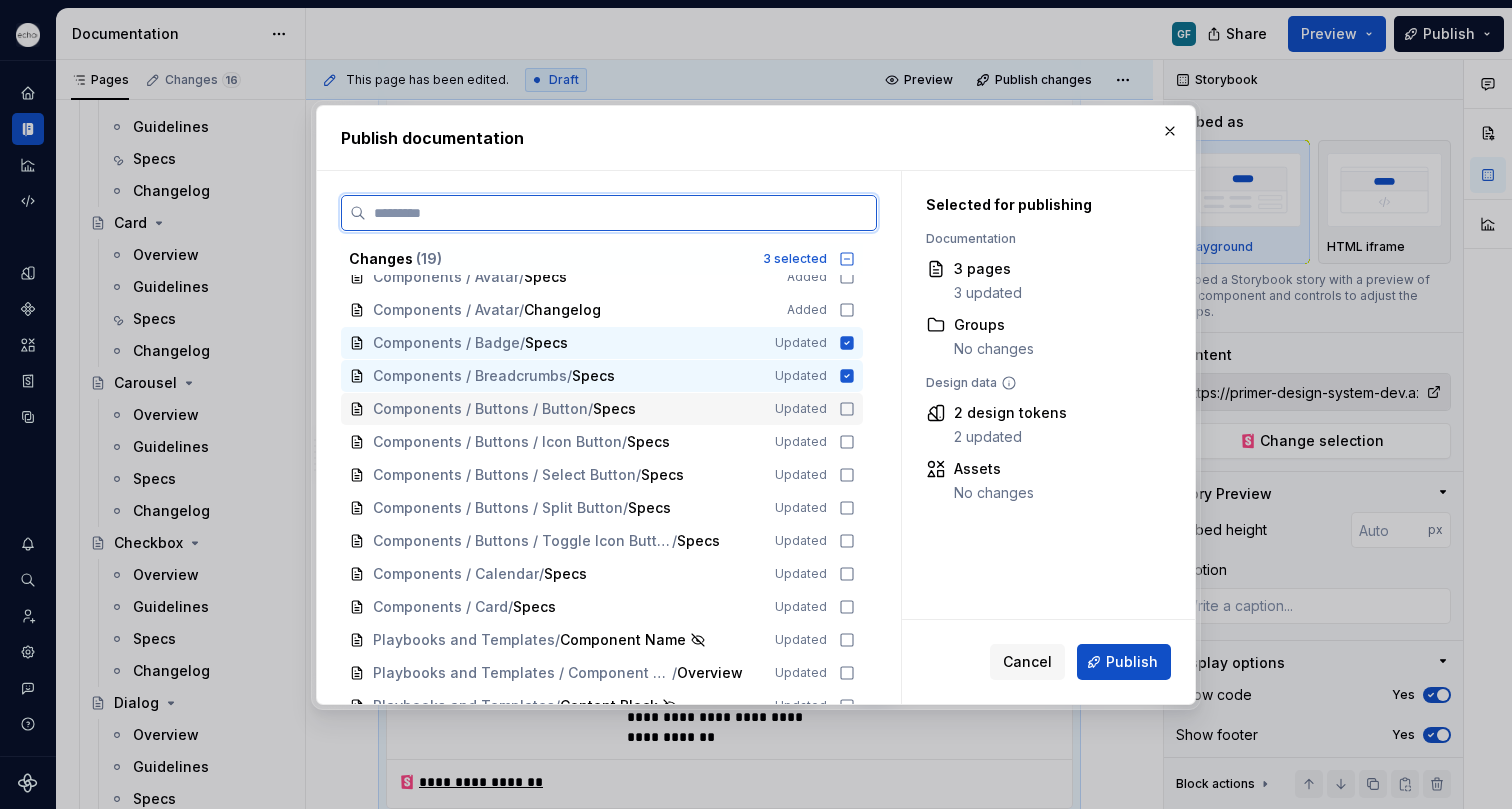 click 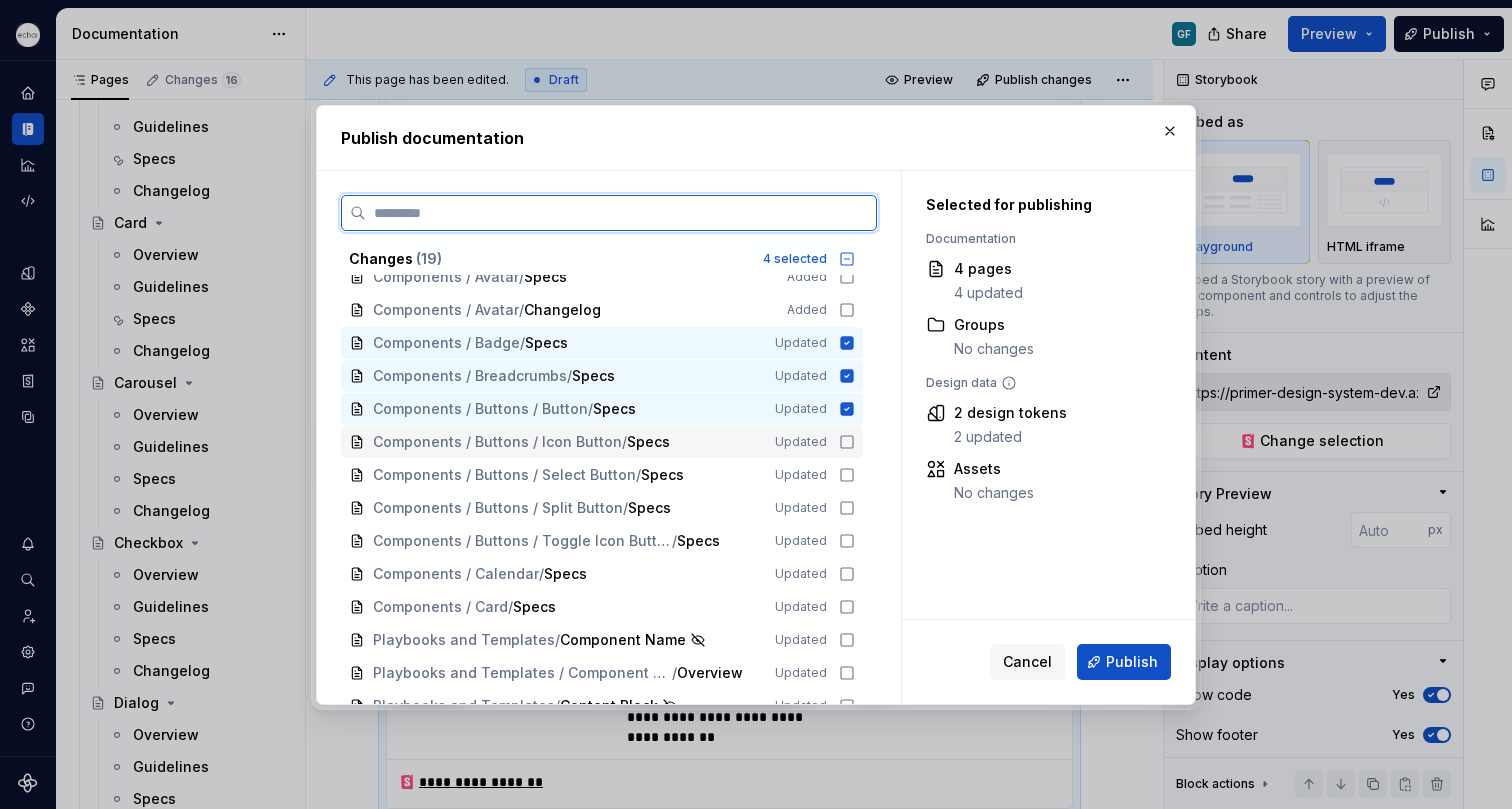 click 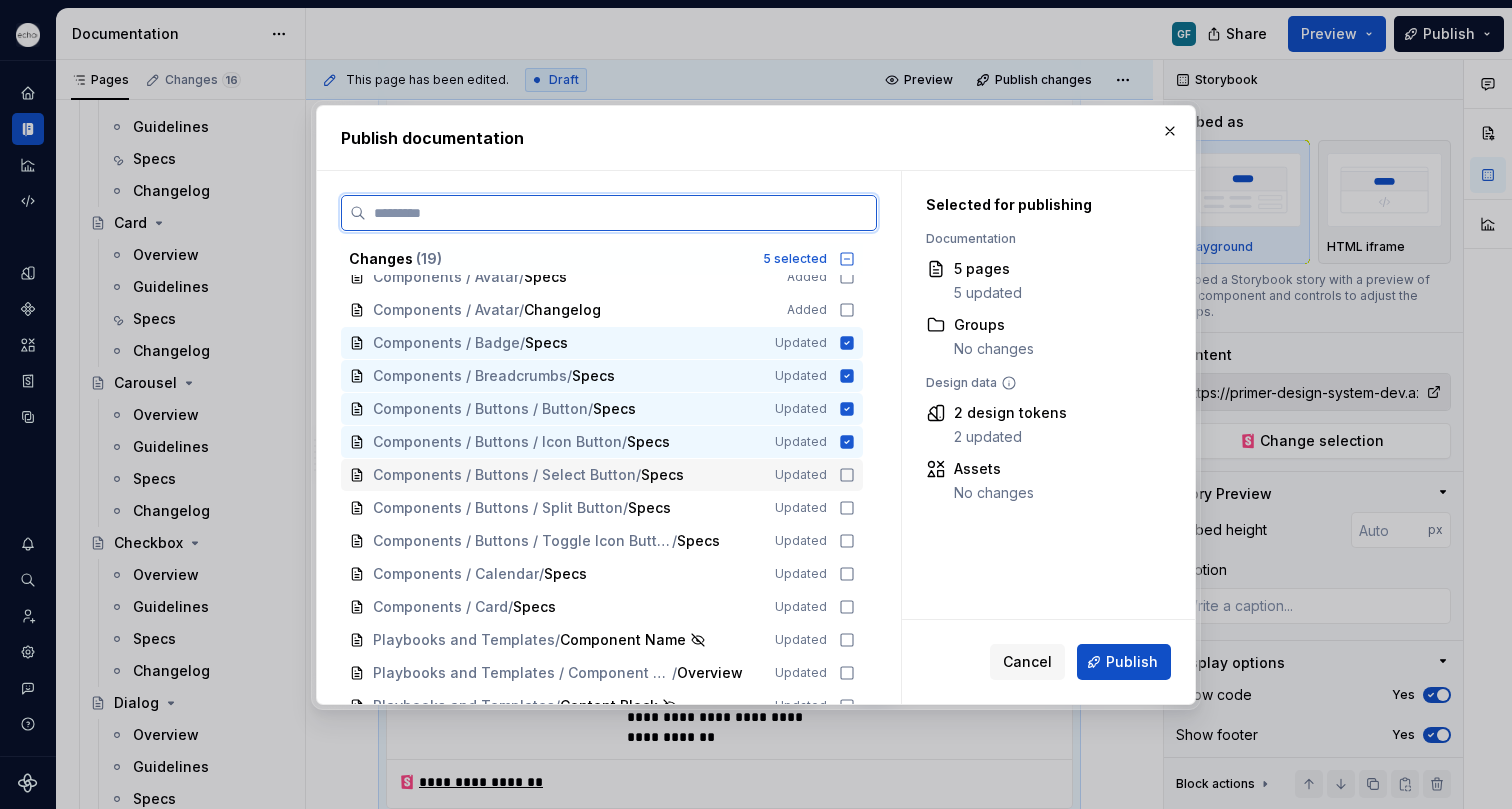 click 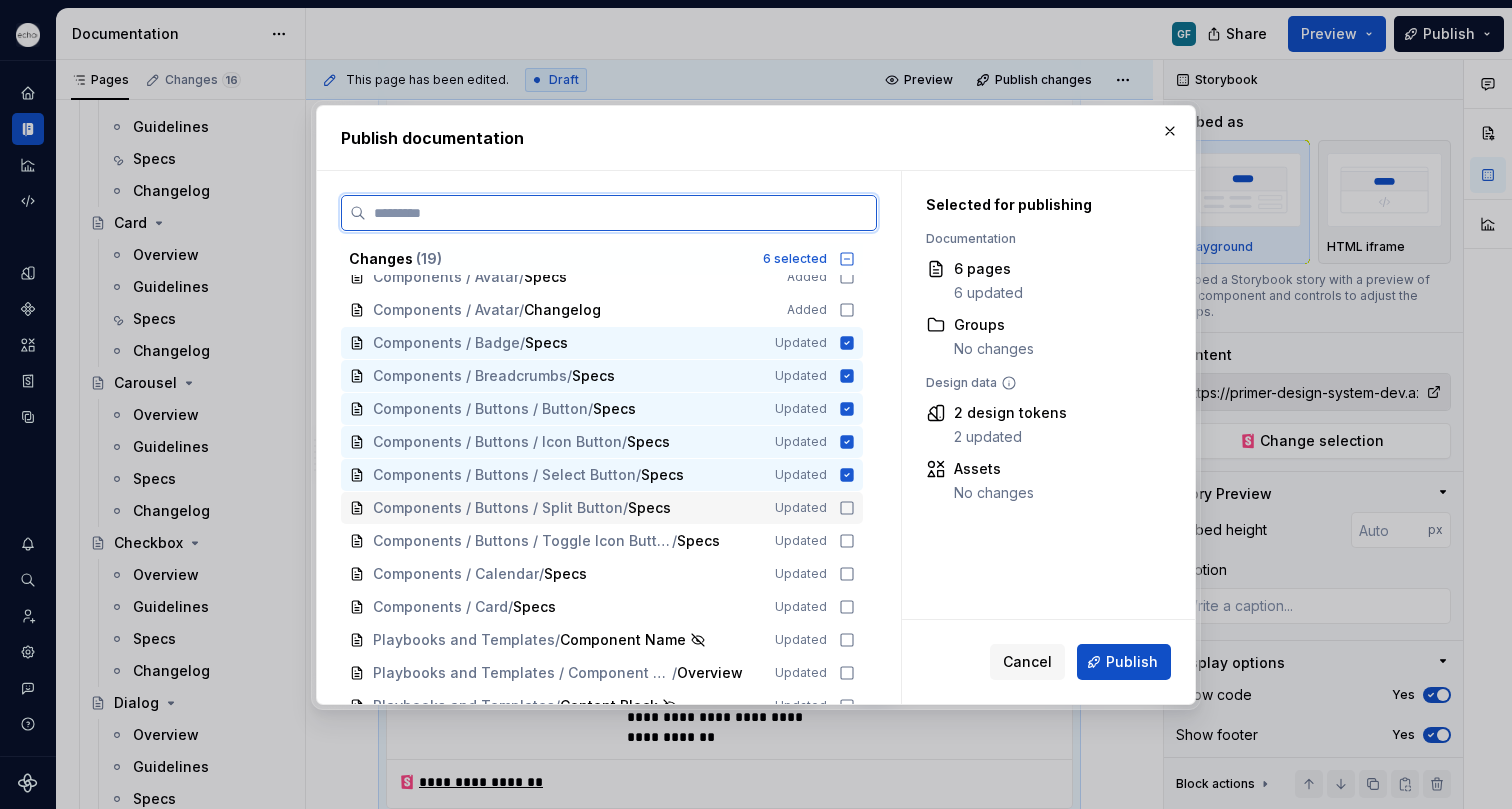 click 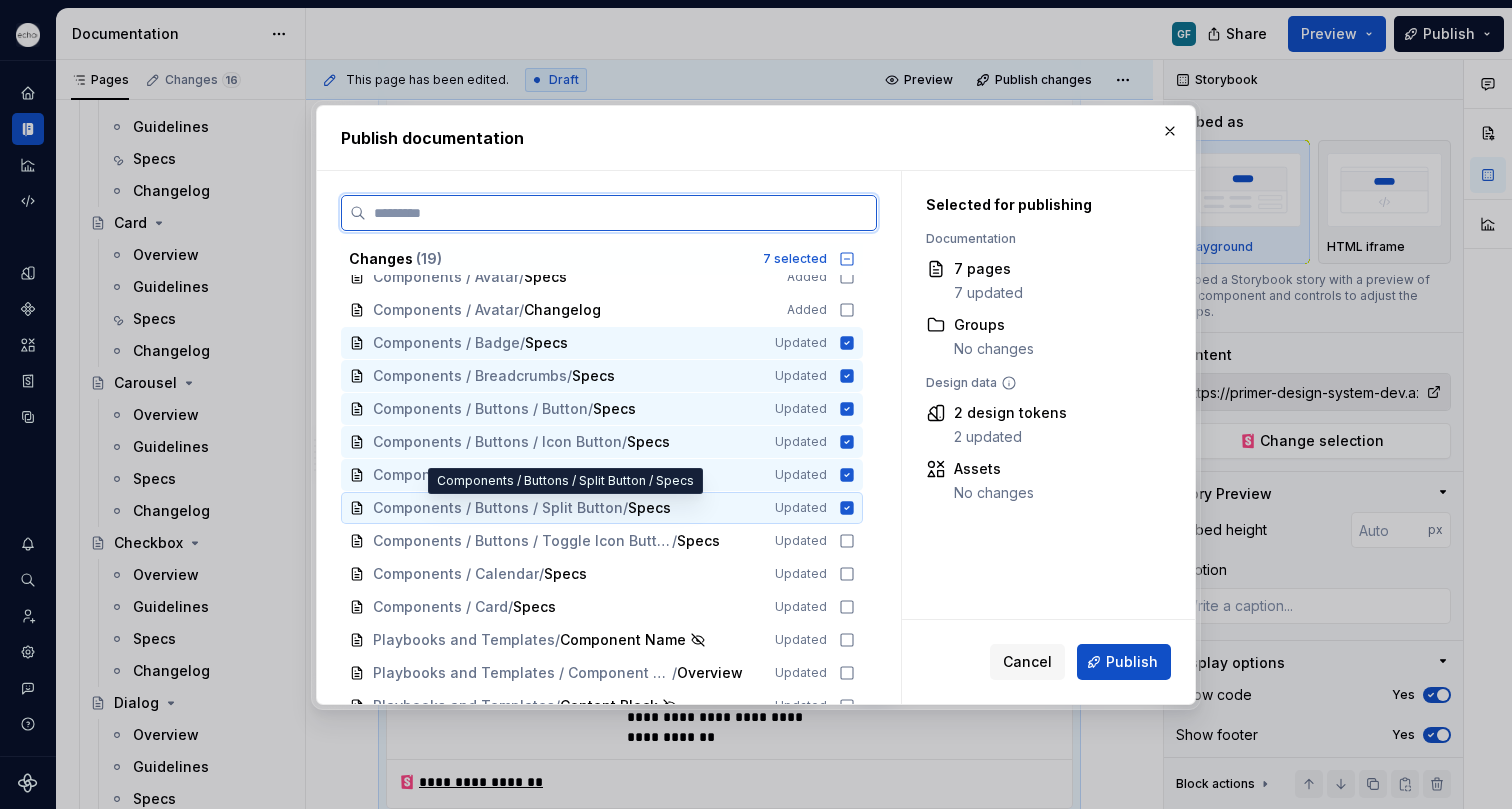 scroll, scrollTop: 202, scrollLeft: 0, axis: vertical 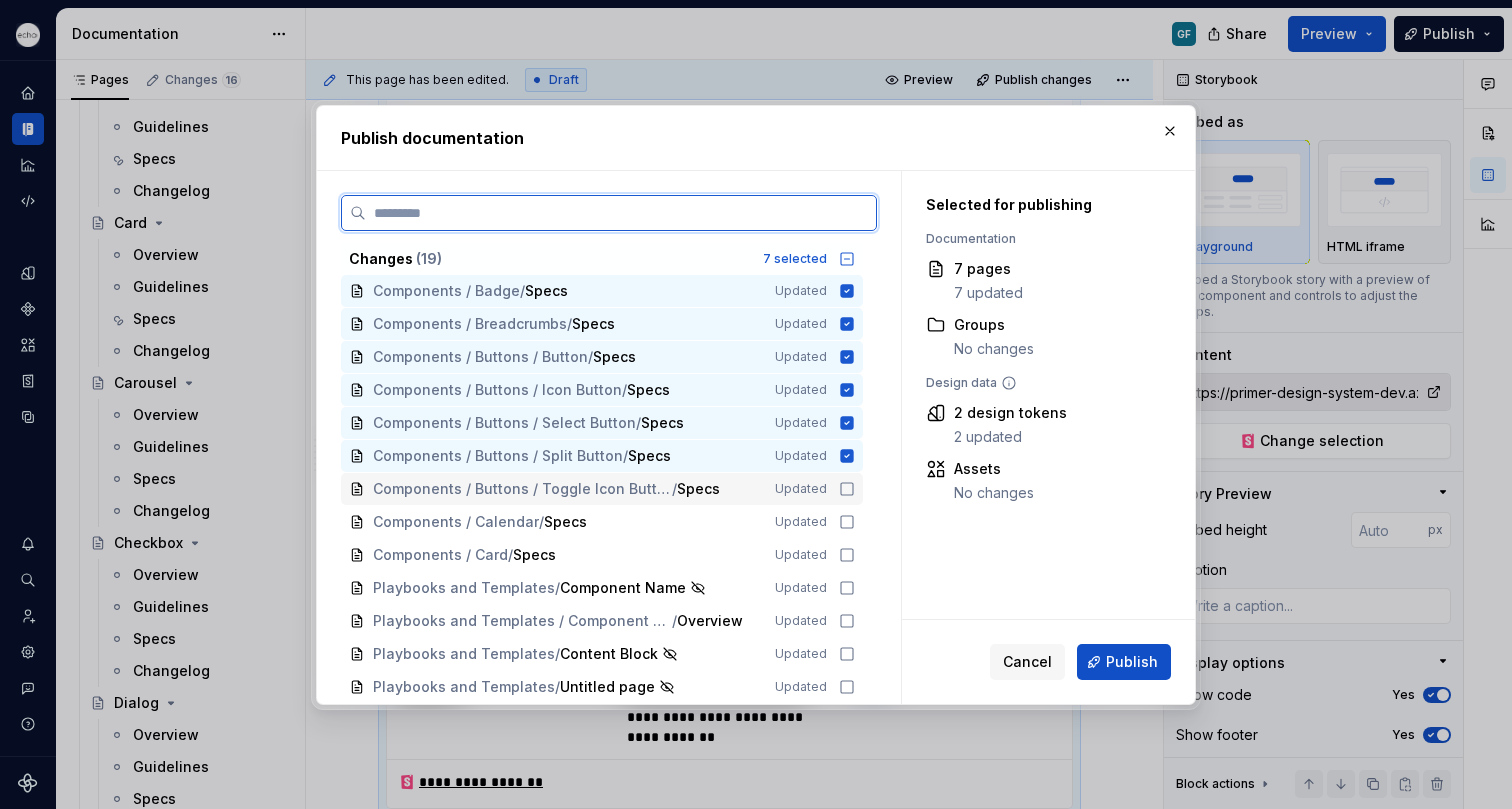 click 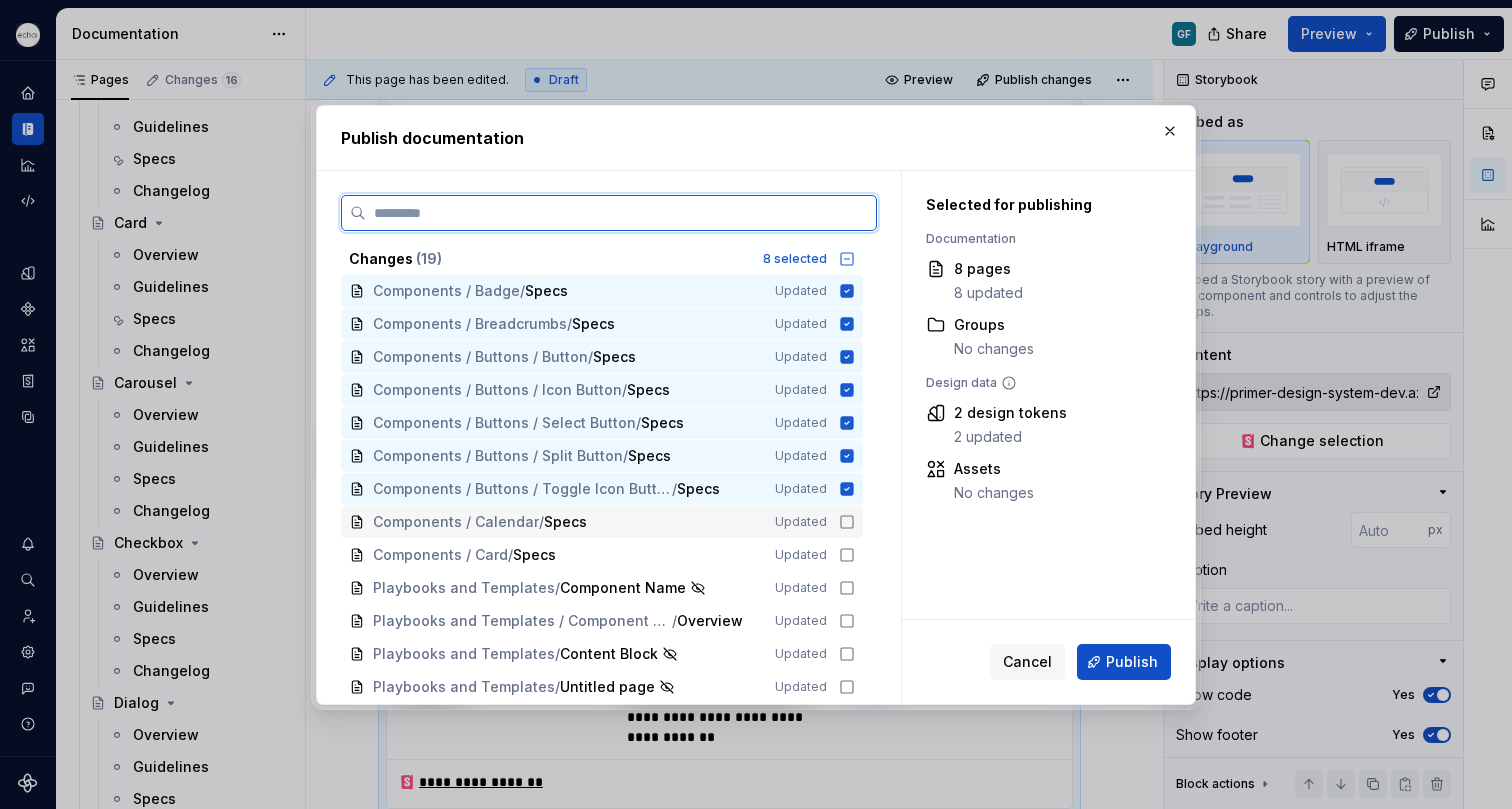 click 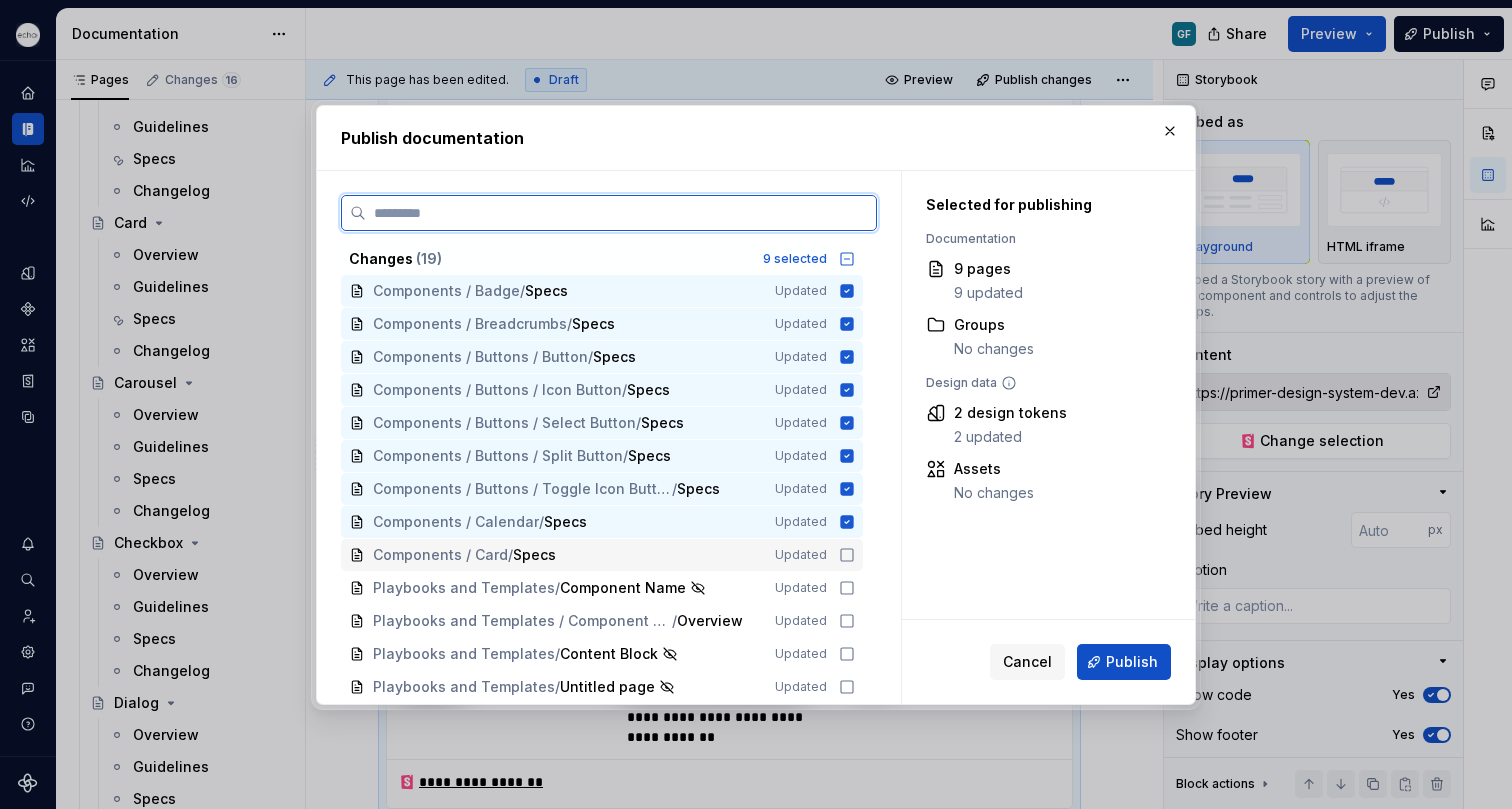 click 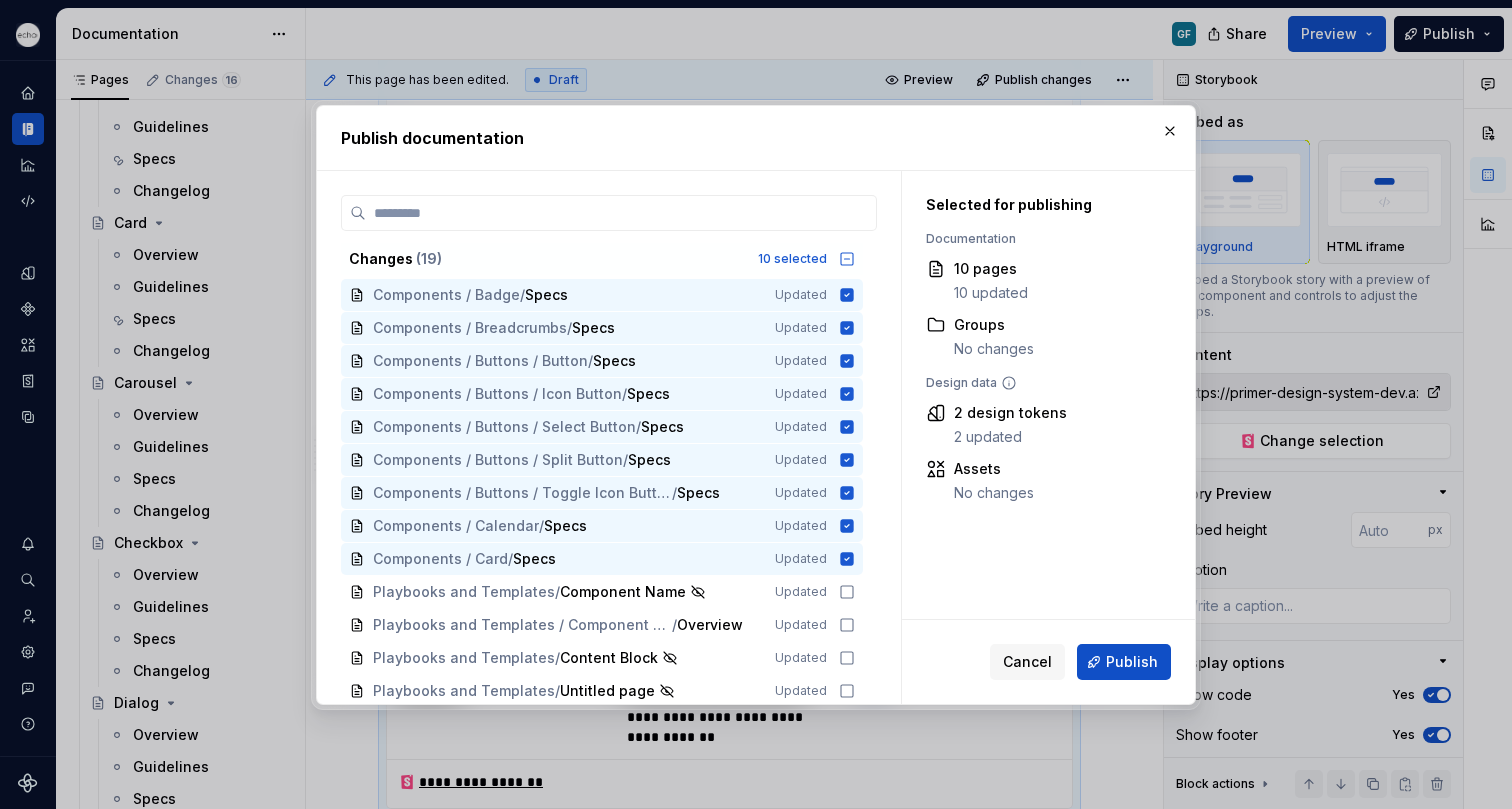 scroll, scrollTop: 202, scrollLeft: 0, axis: vertical 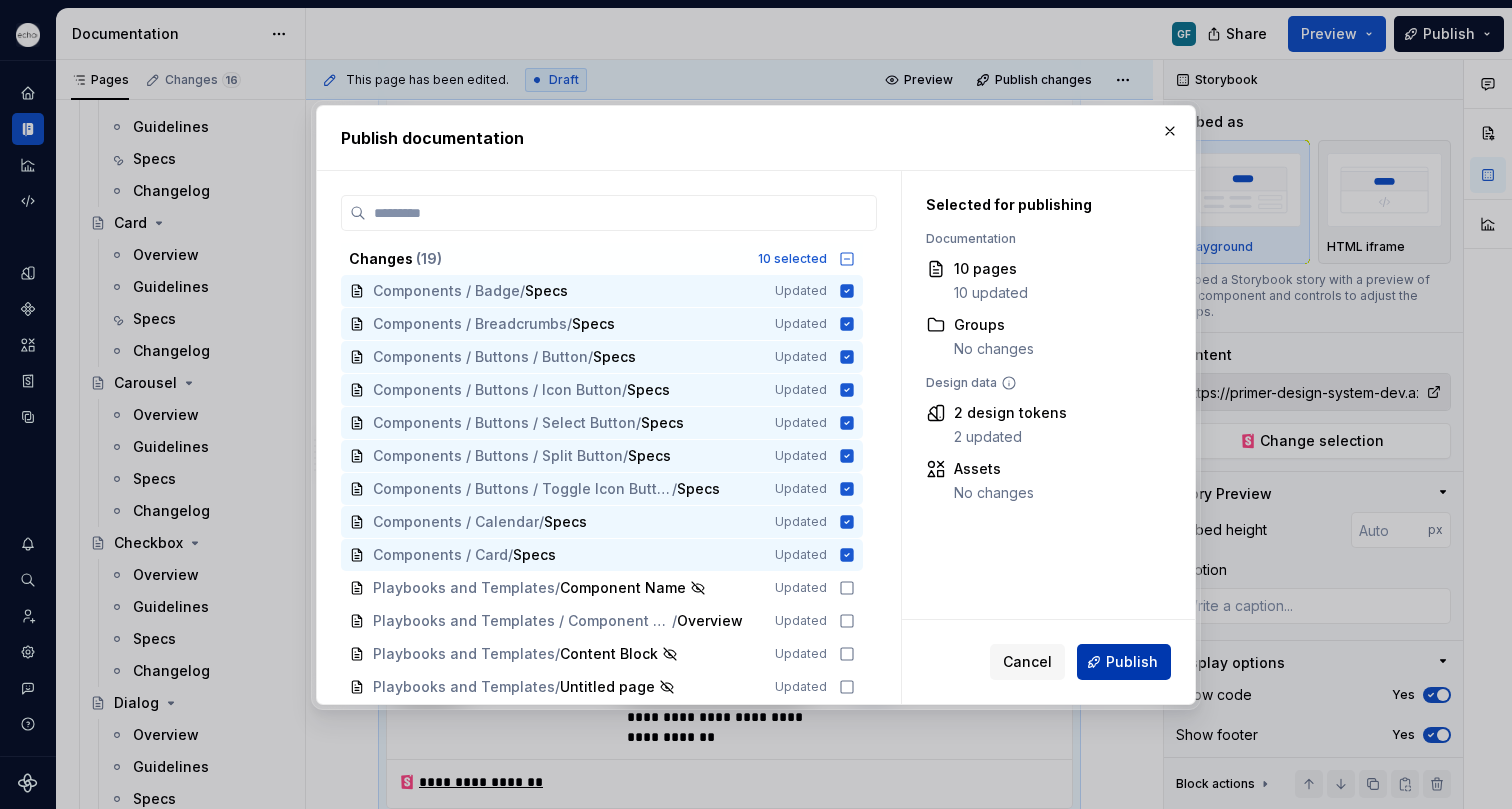 click on "Publish" at bounding box center [1132, 662] 